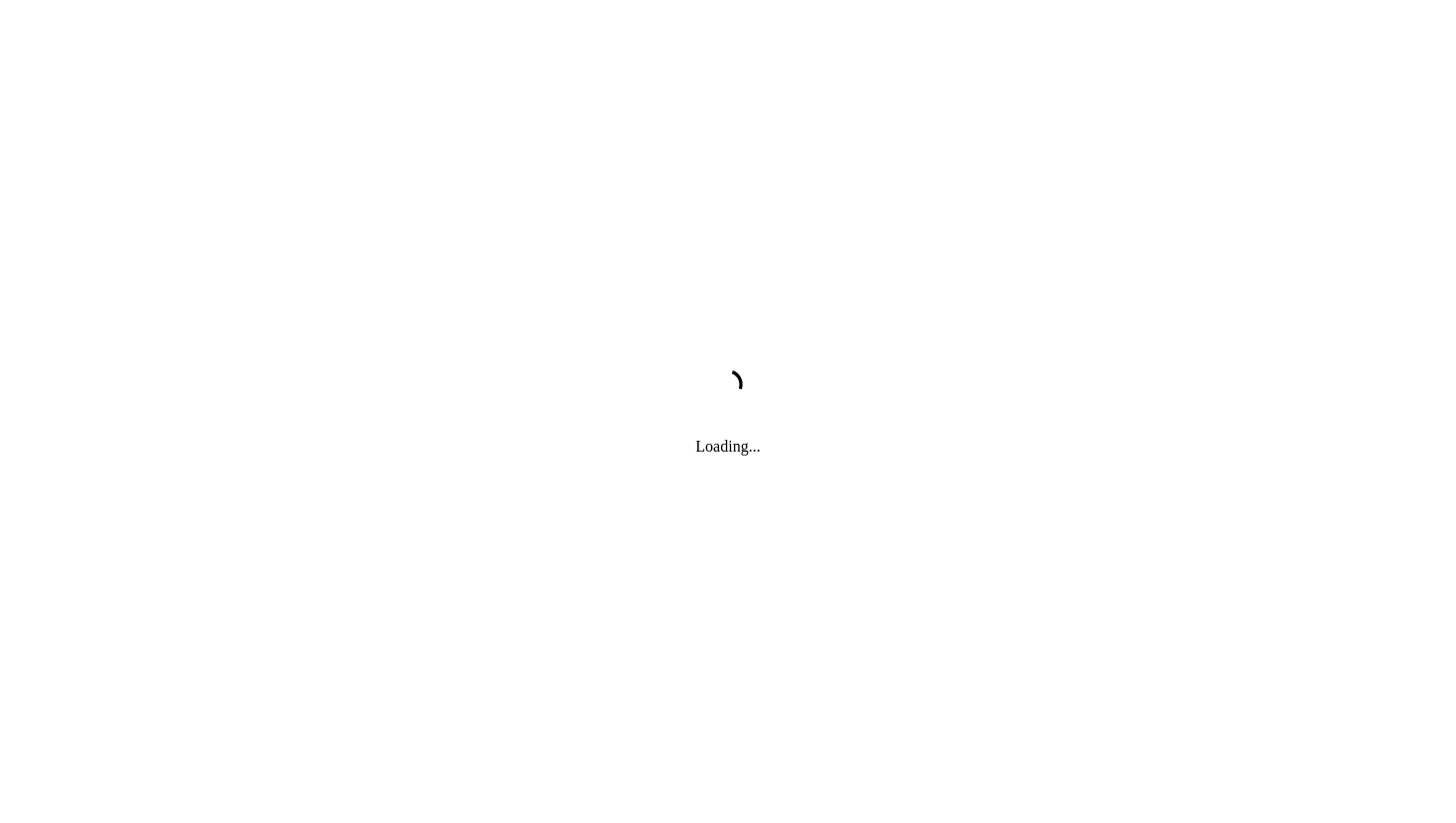 scroll, scrollTop: 0, scrollLeft: 0, axis: both 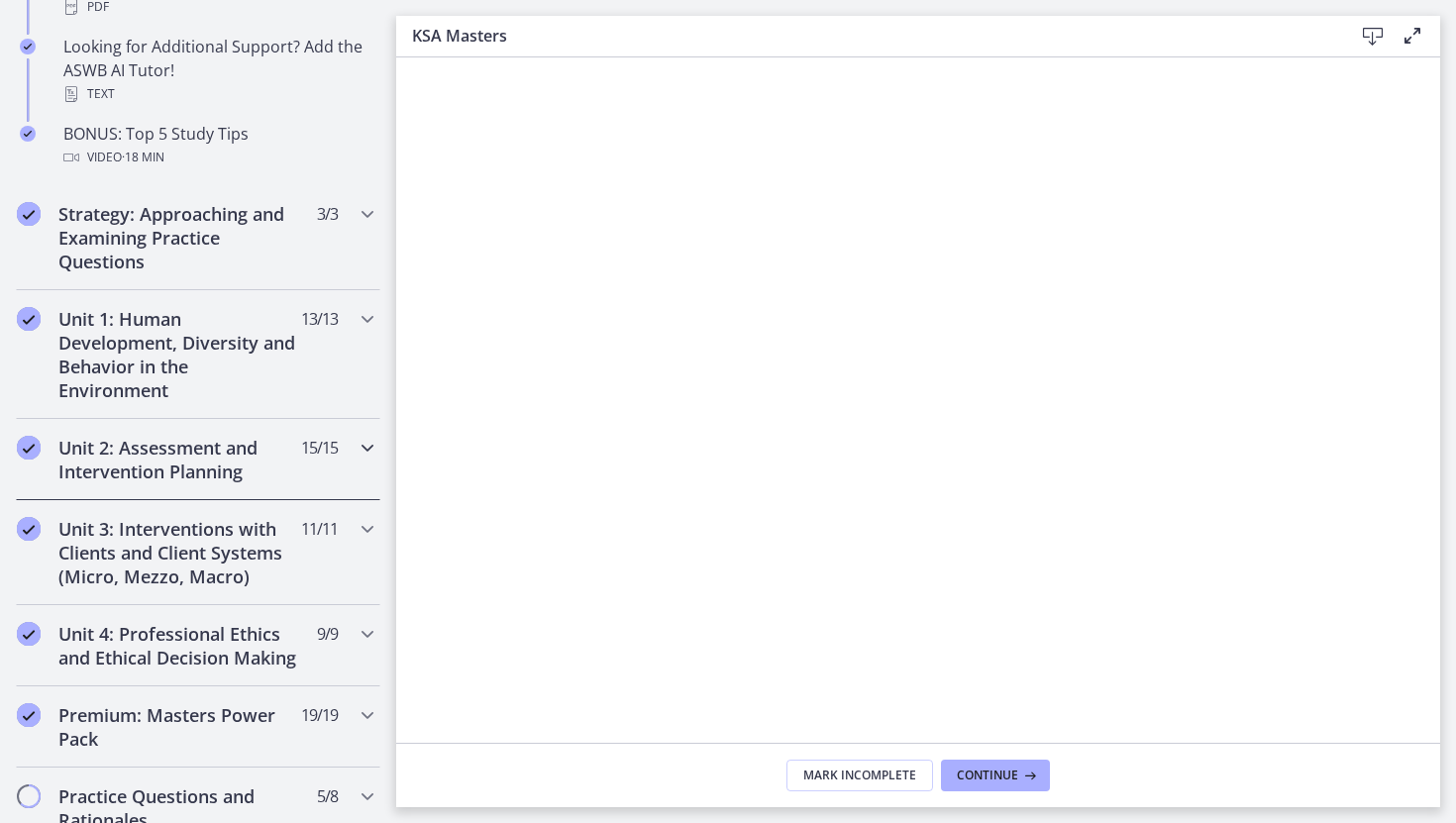 click on "Unit 2: Assessment and Intervention Planning" at bounding box center [179, 460] 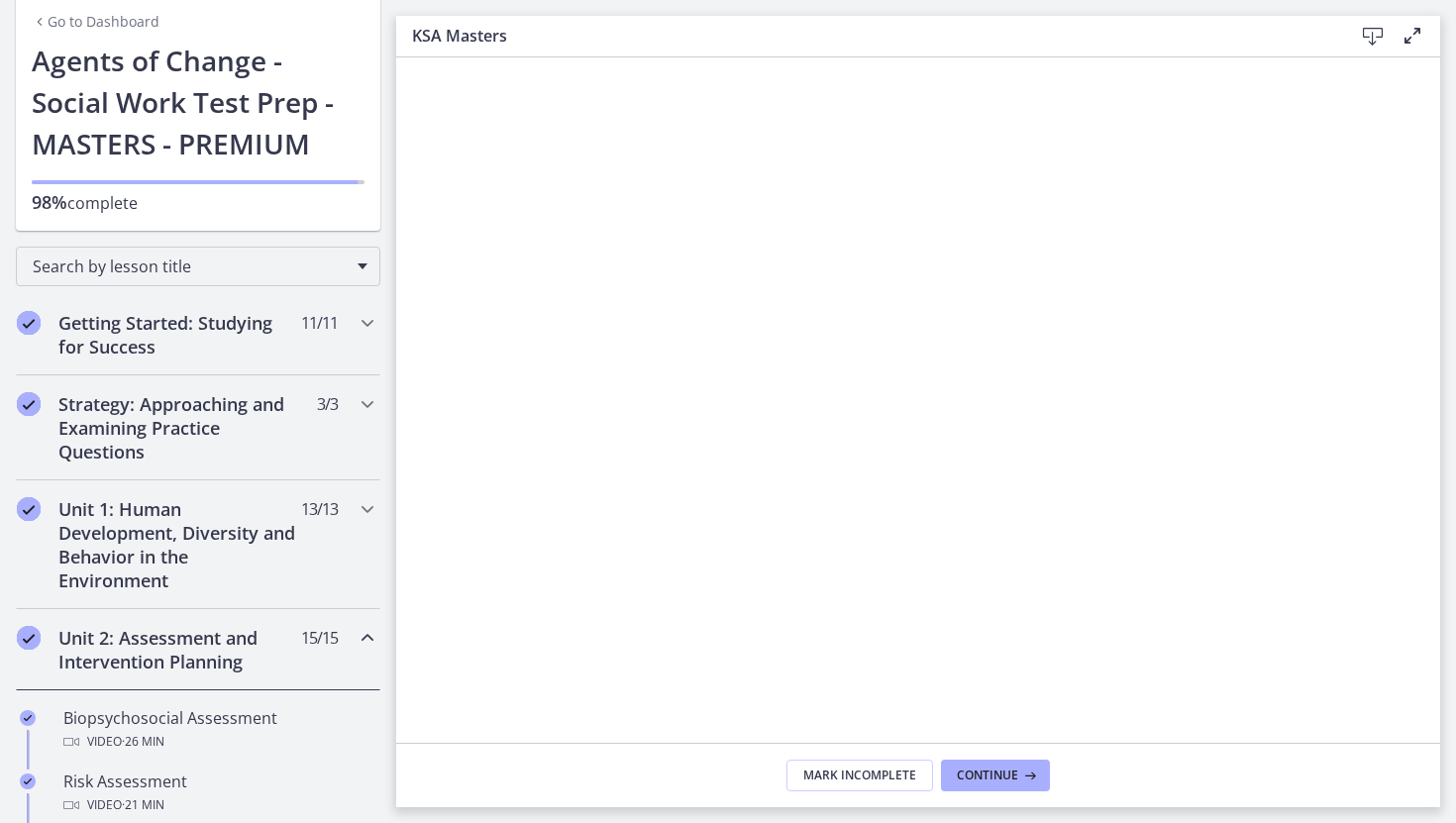 scroll, scrollTop: 91, scrollLeft: 0, axis: vertical 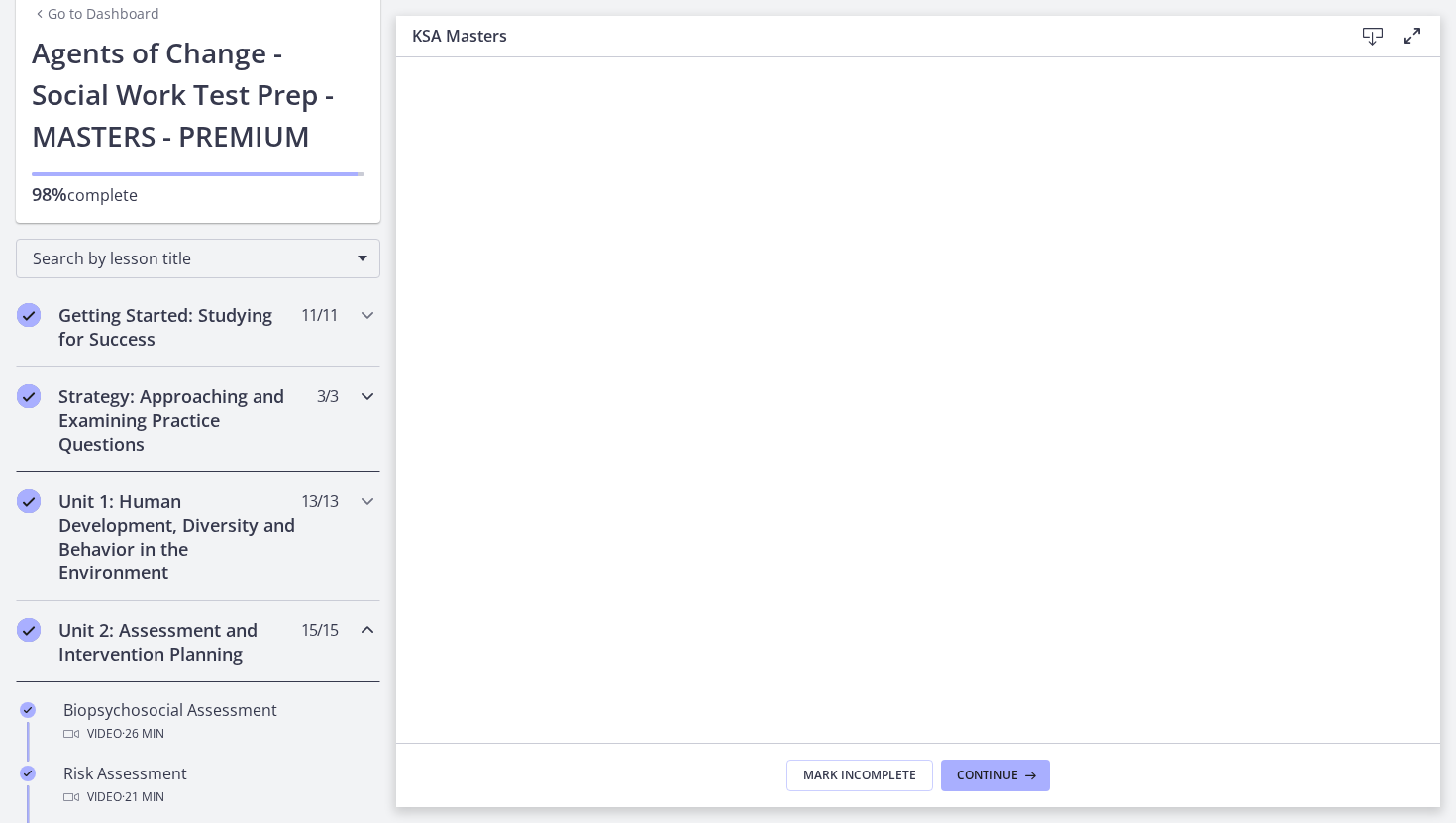 click on "Strategy: Approaching and Examining Practice Questions" at bounding box center [179, 420] 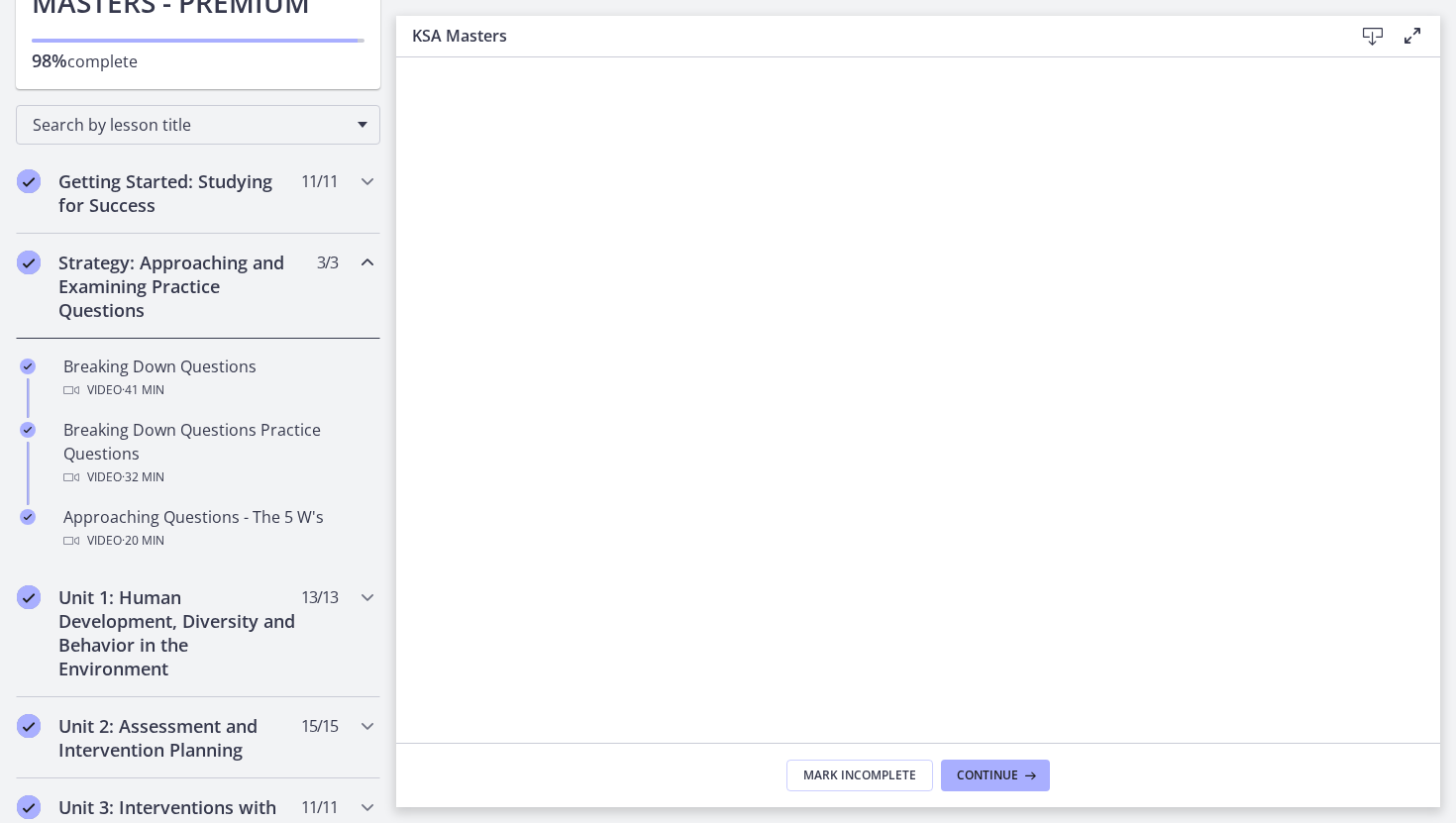 scroll, scrollTop: 232, scrollLeft: 0, axis: vertical 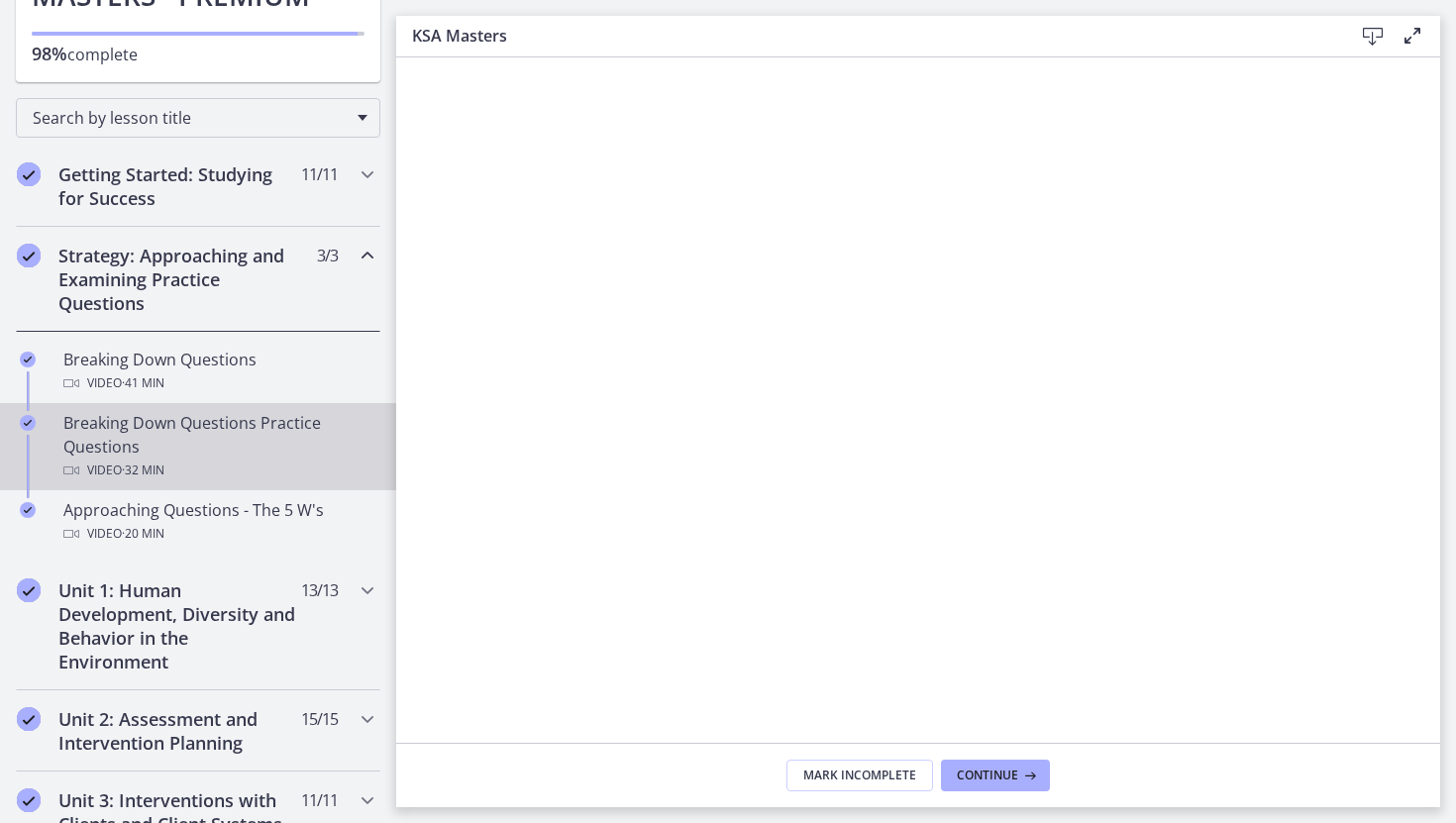 click on "Breaking Down Questions Practice Questions
Video
·  32 min" at bounding box center (218, 447) 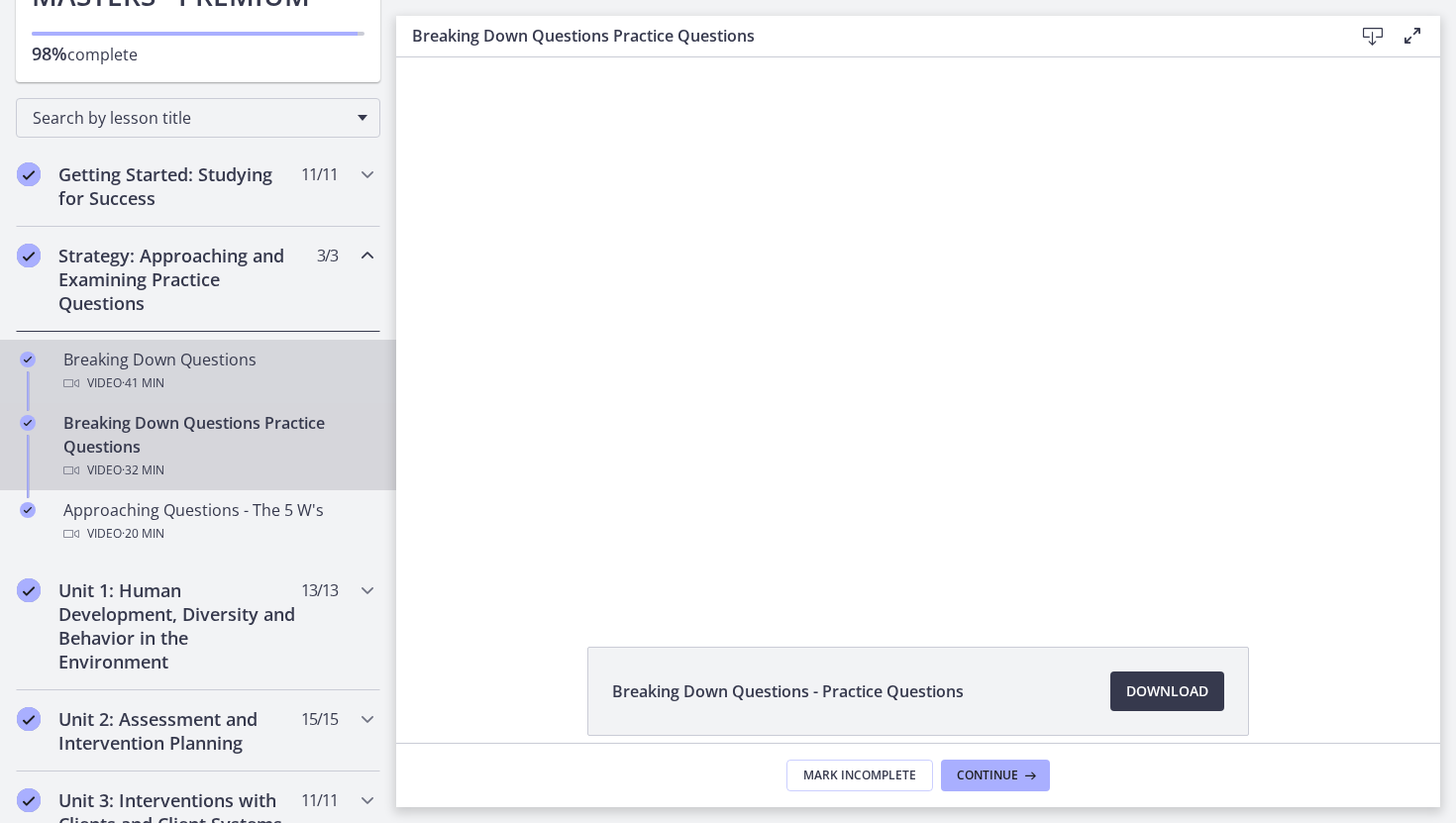 scroll, scrollTop: 0, scrollLeft: 0, axis: both 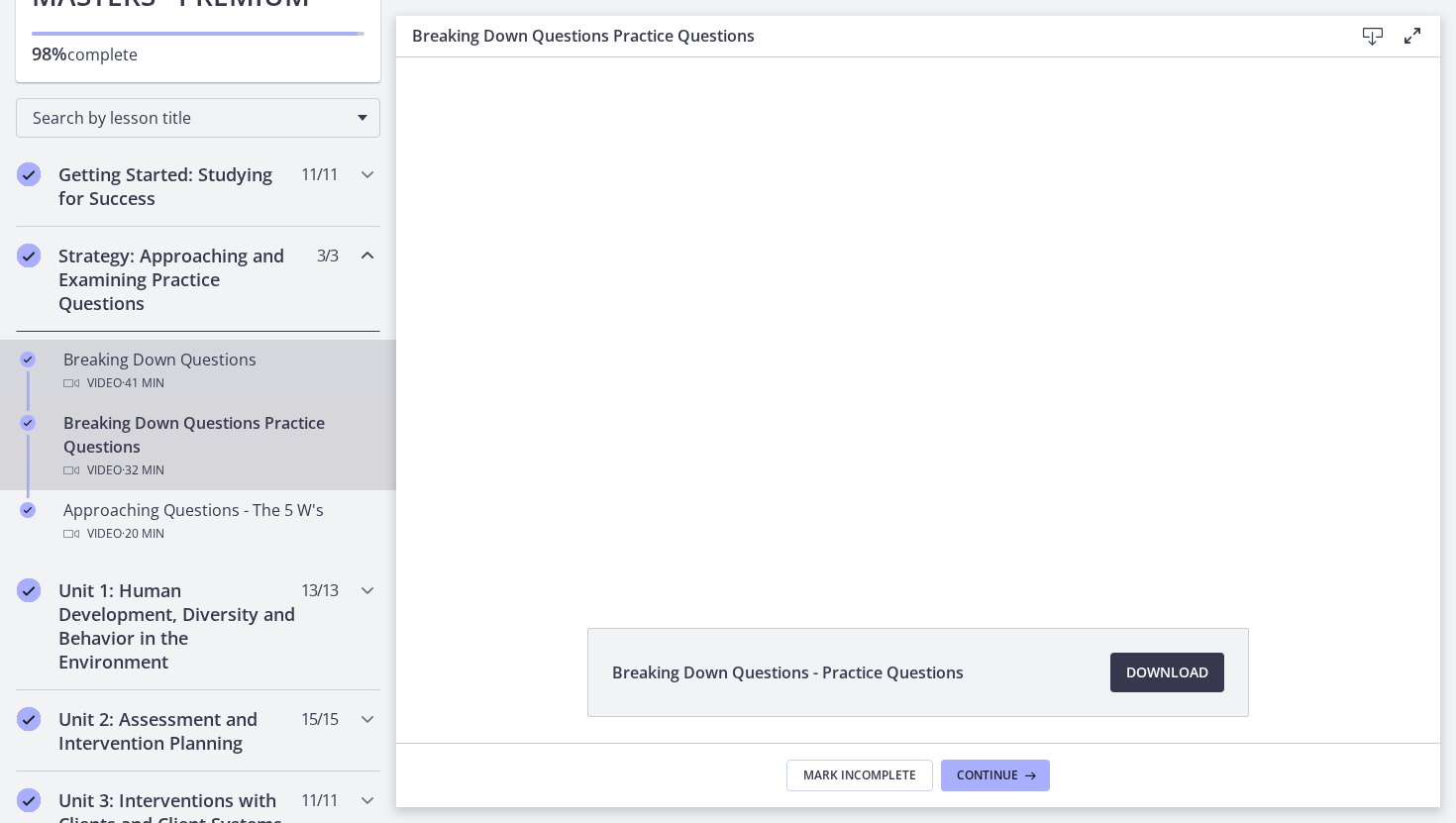 click on "·  41 min" at bounding box center [143, 383] 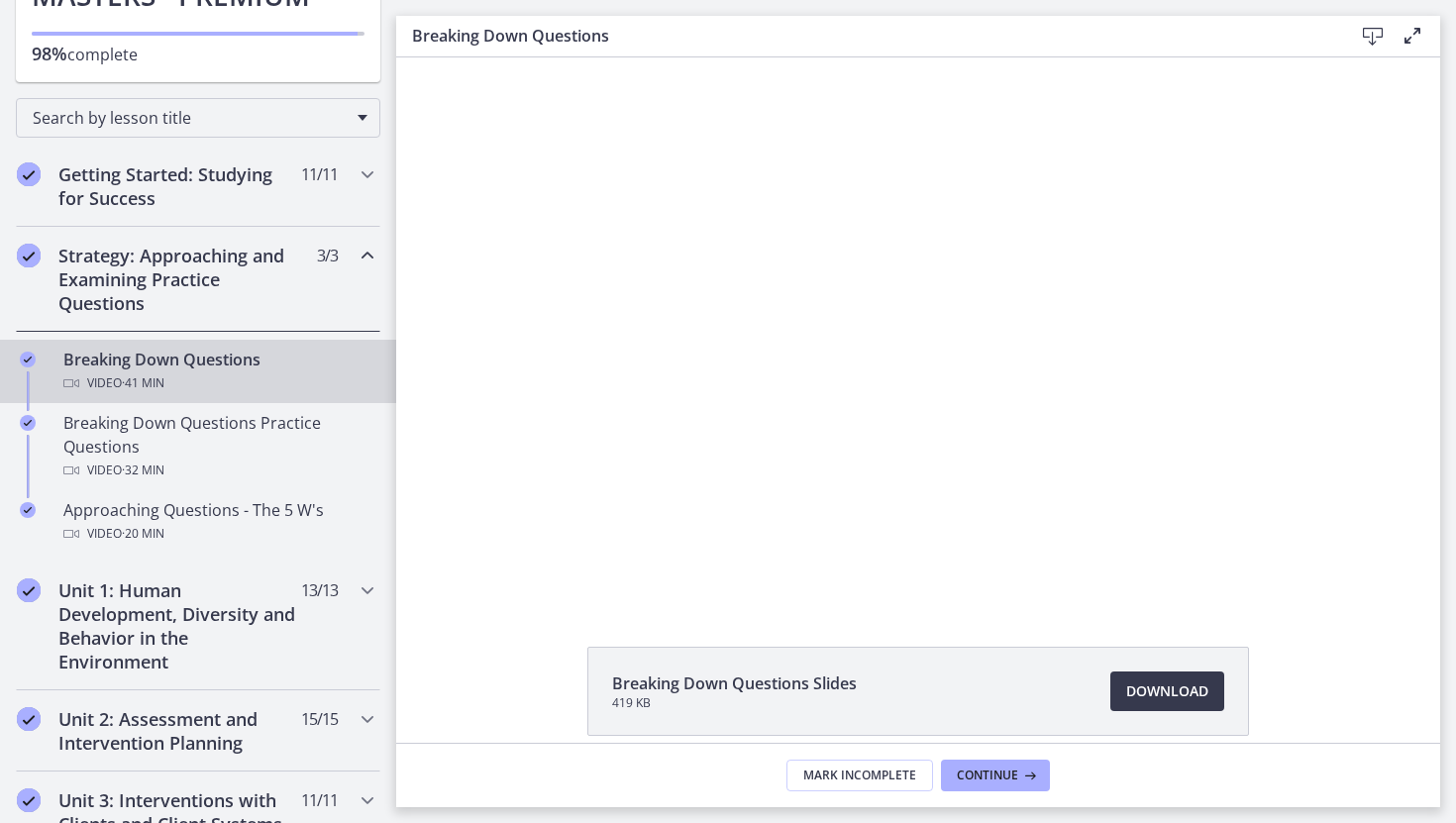 scroll, scrollTop: 0, scrollLeft: 0, axis: both 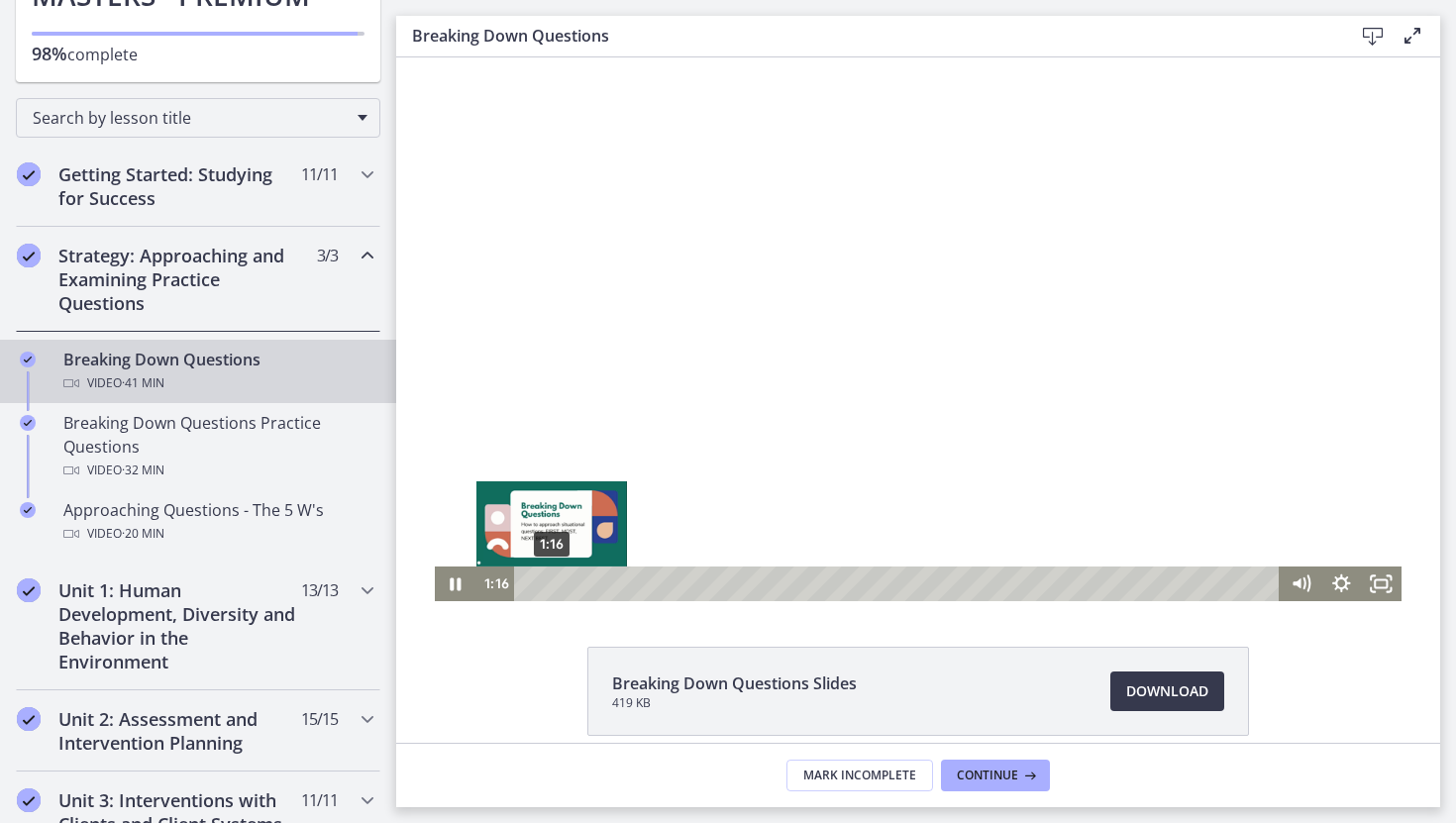 click on "1:16" at bounding box center [899, 583] 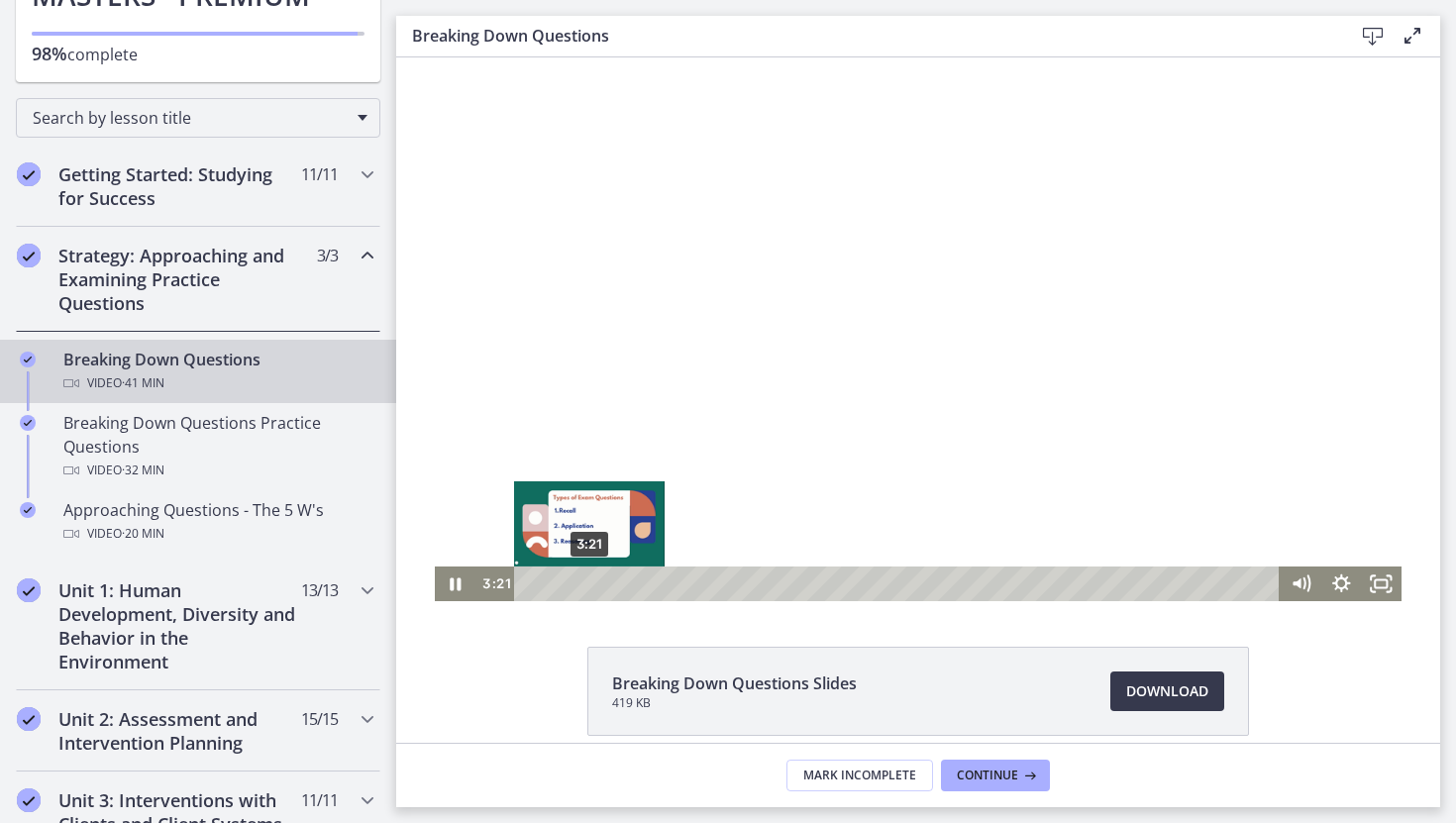 click on "3:21" at bounding box center (899, 583) 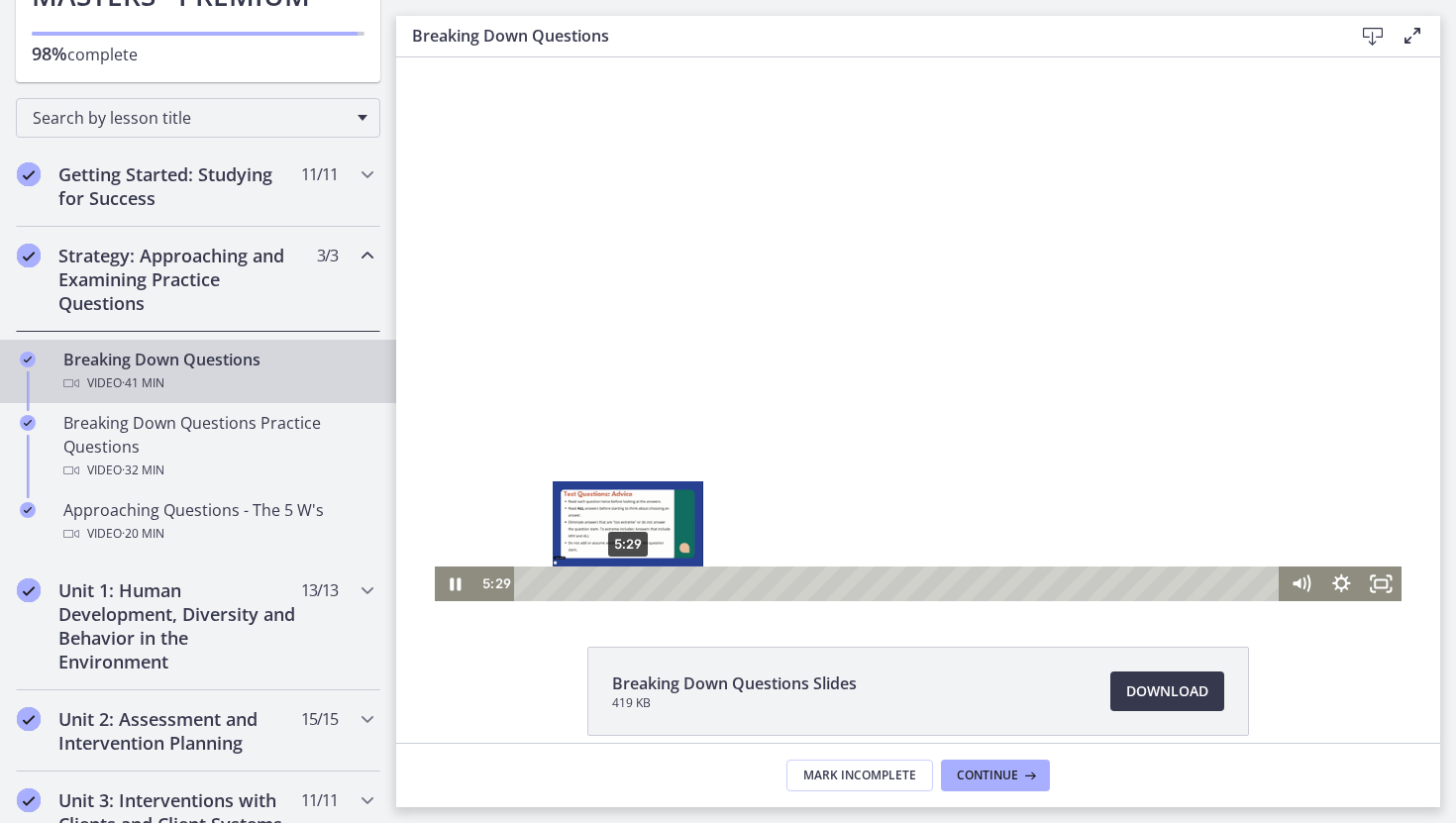 click on "5:29" at bounding box center (899, 583) 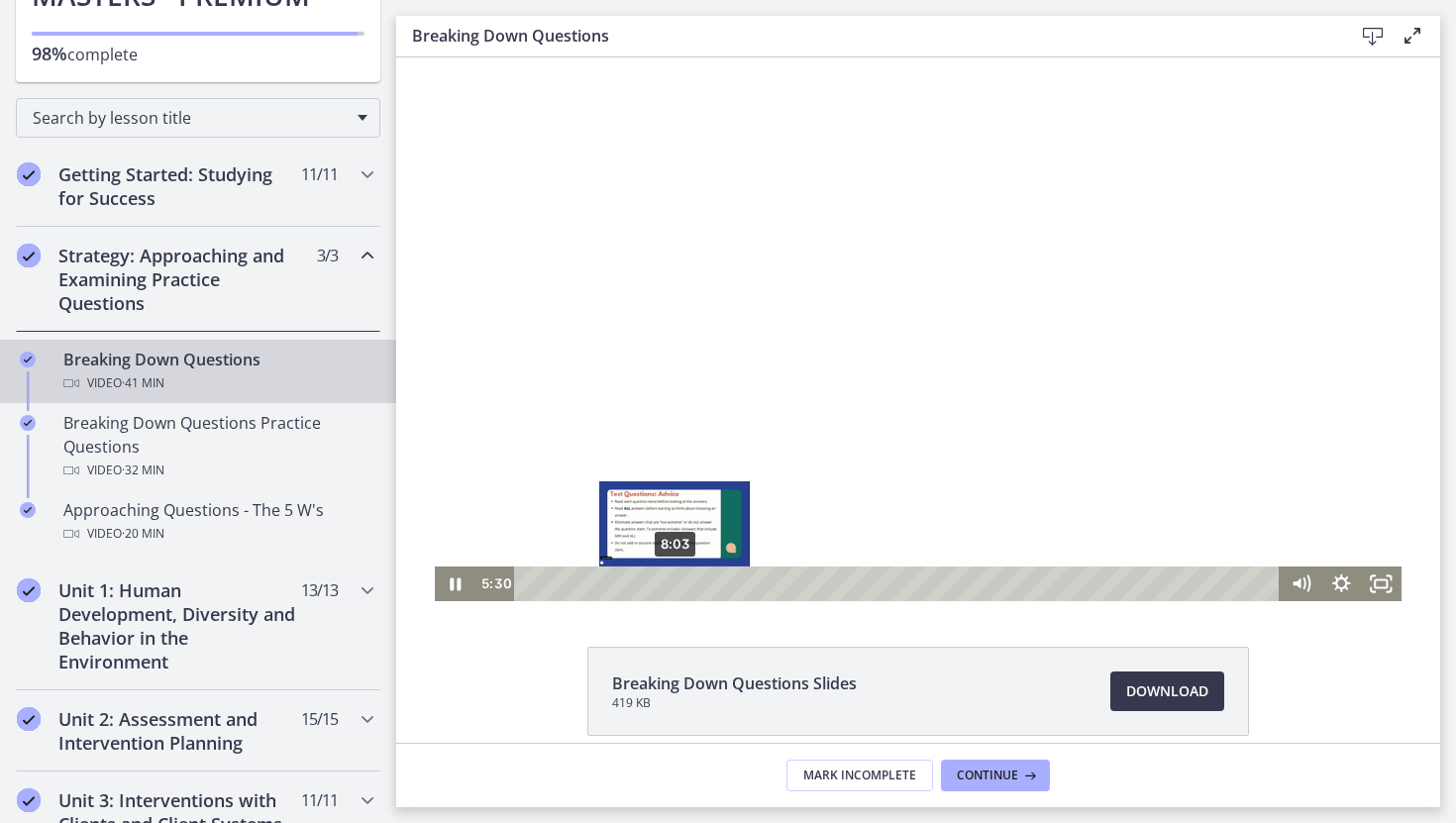 click on "8:03" at bounding box center [899, 583] 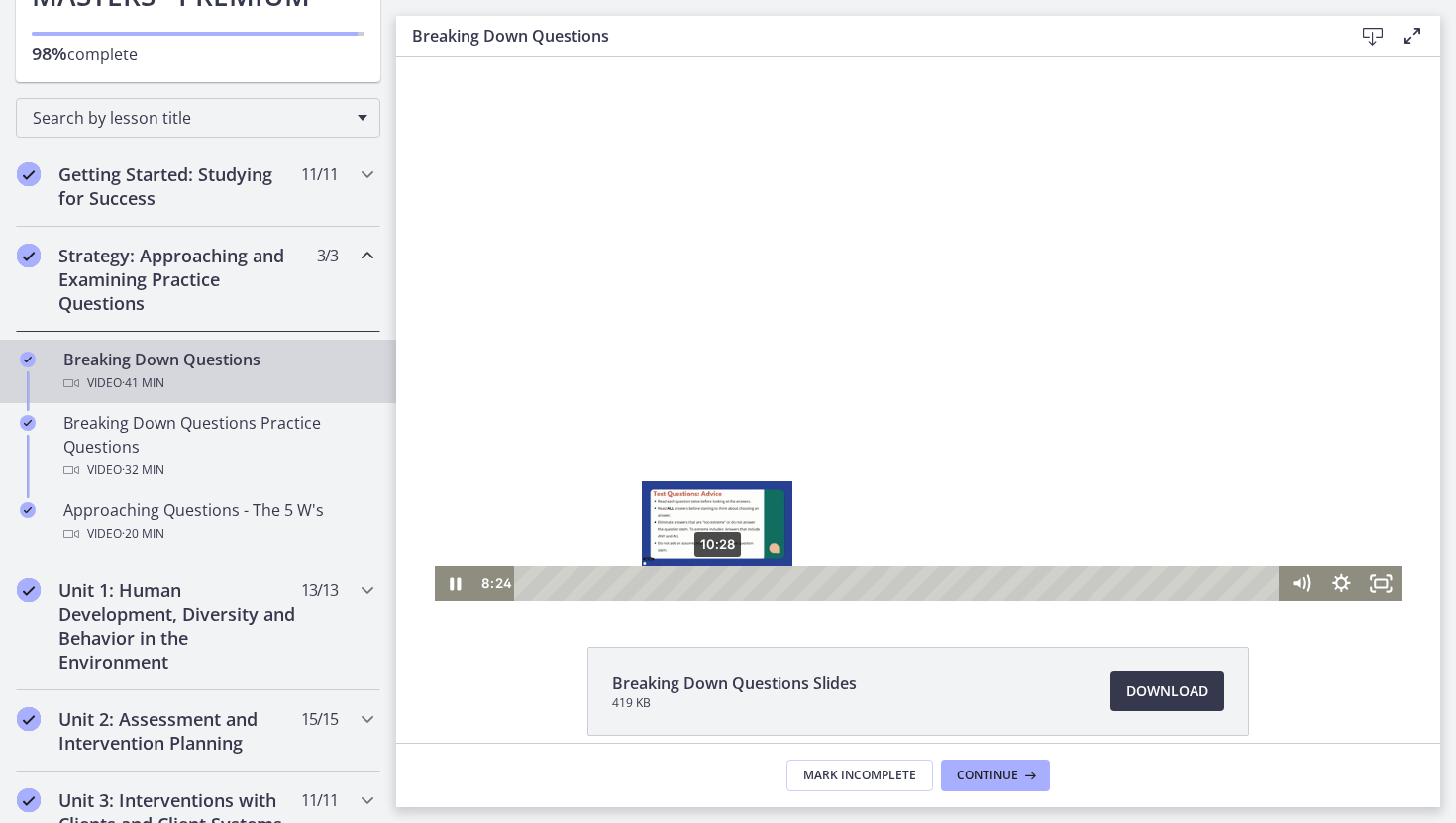 click on "10:28" at bounding box center (899, 583) 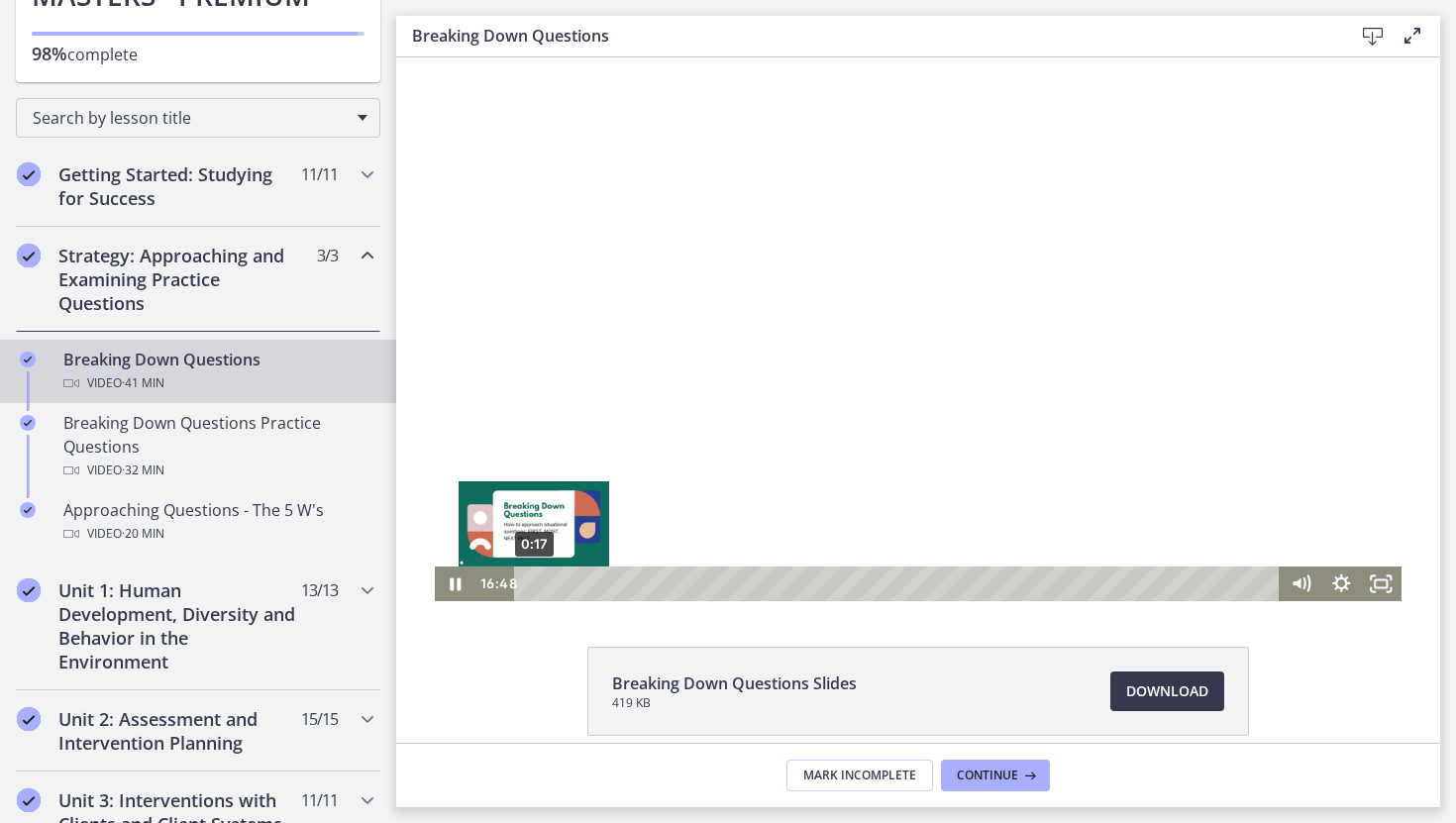 click on "0:17" at bounding box center (899, 583) 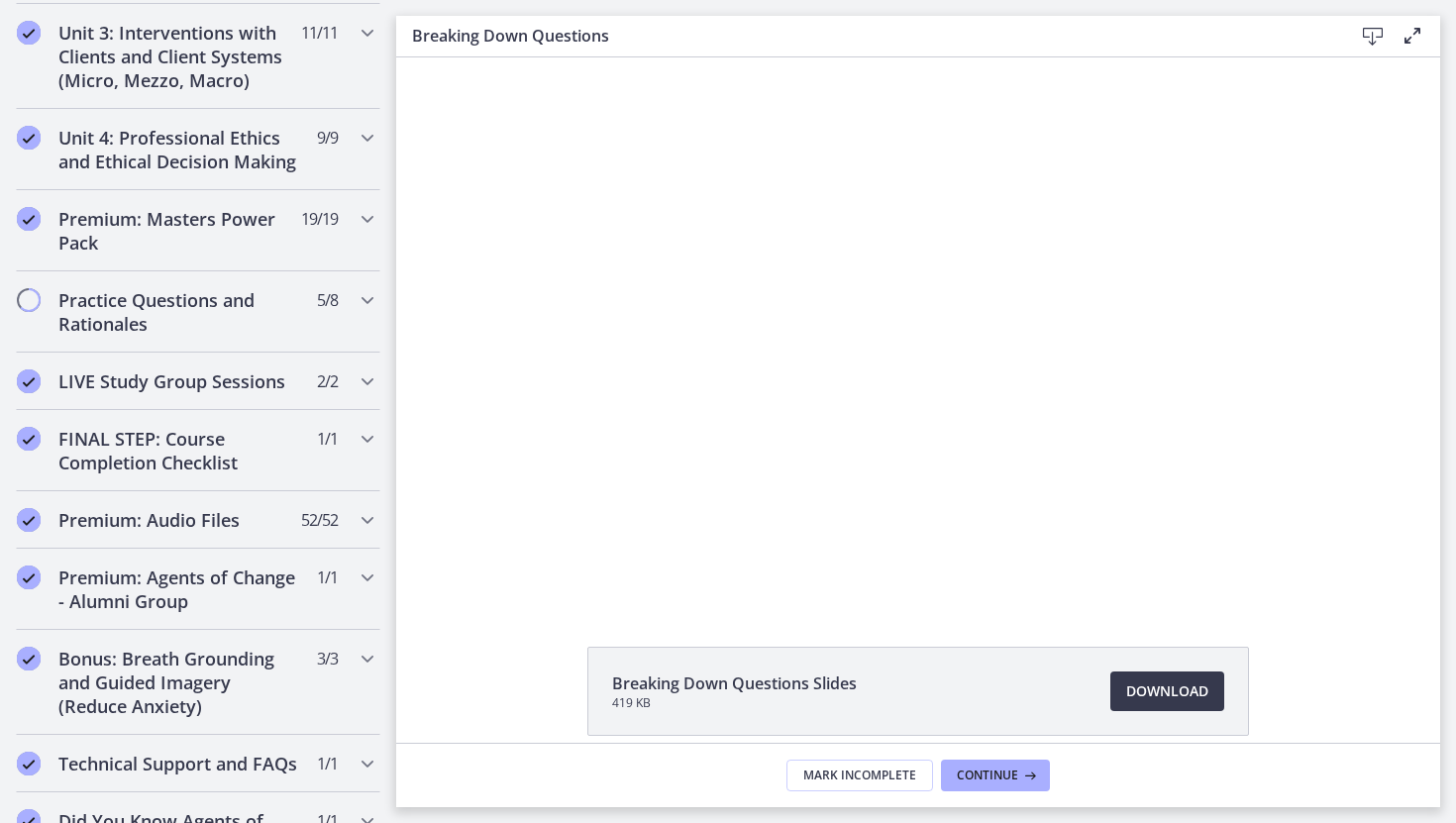 scroll, scrollTop: 1073, scrollLeft: 0, axis: vertical 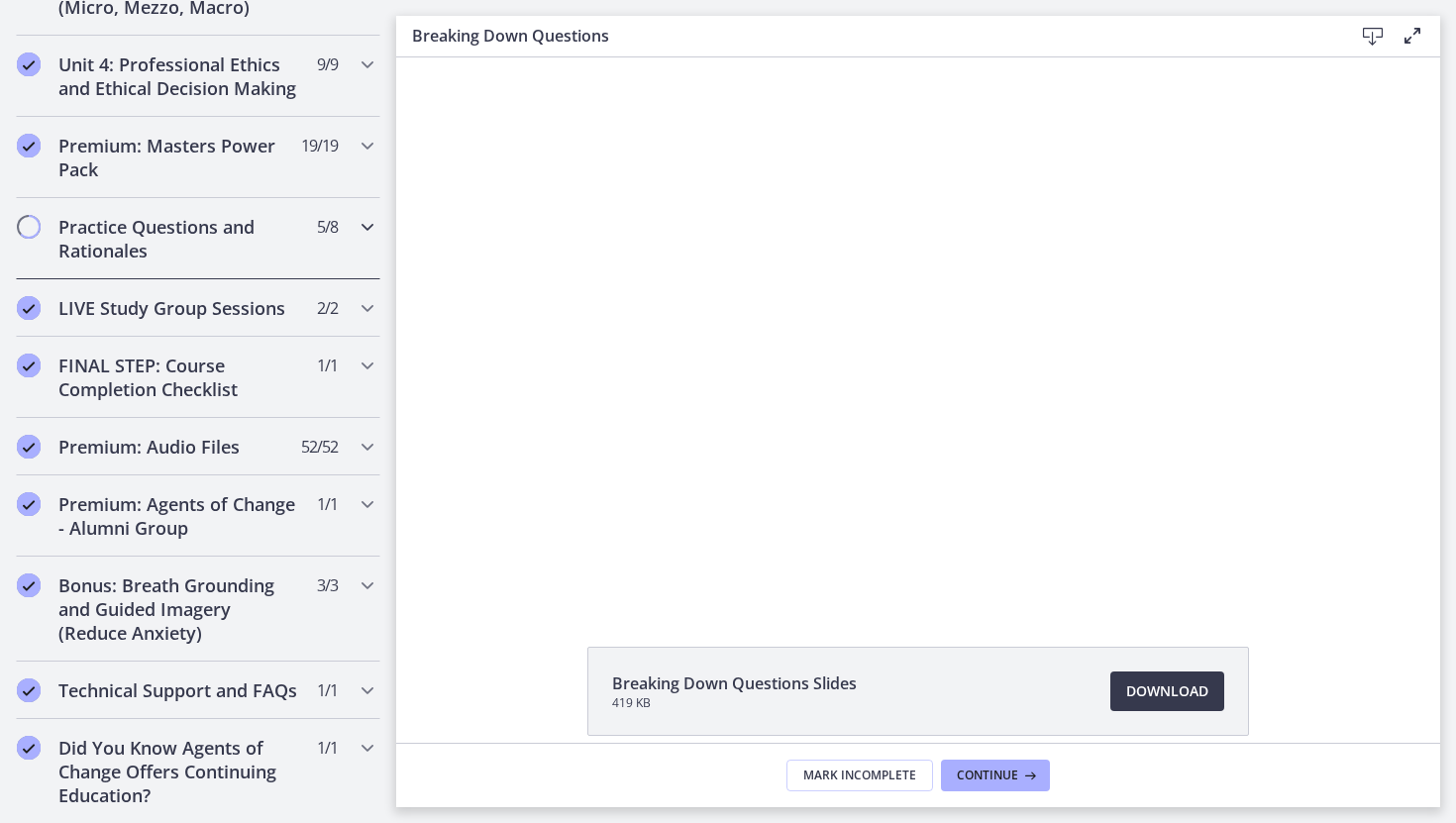 click on "Practice Questions and Rationales" at bounding box center (179, 239) 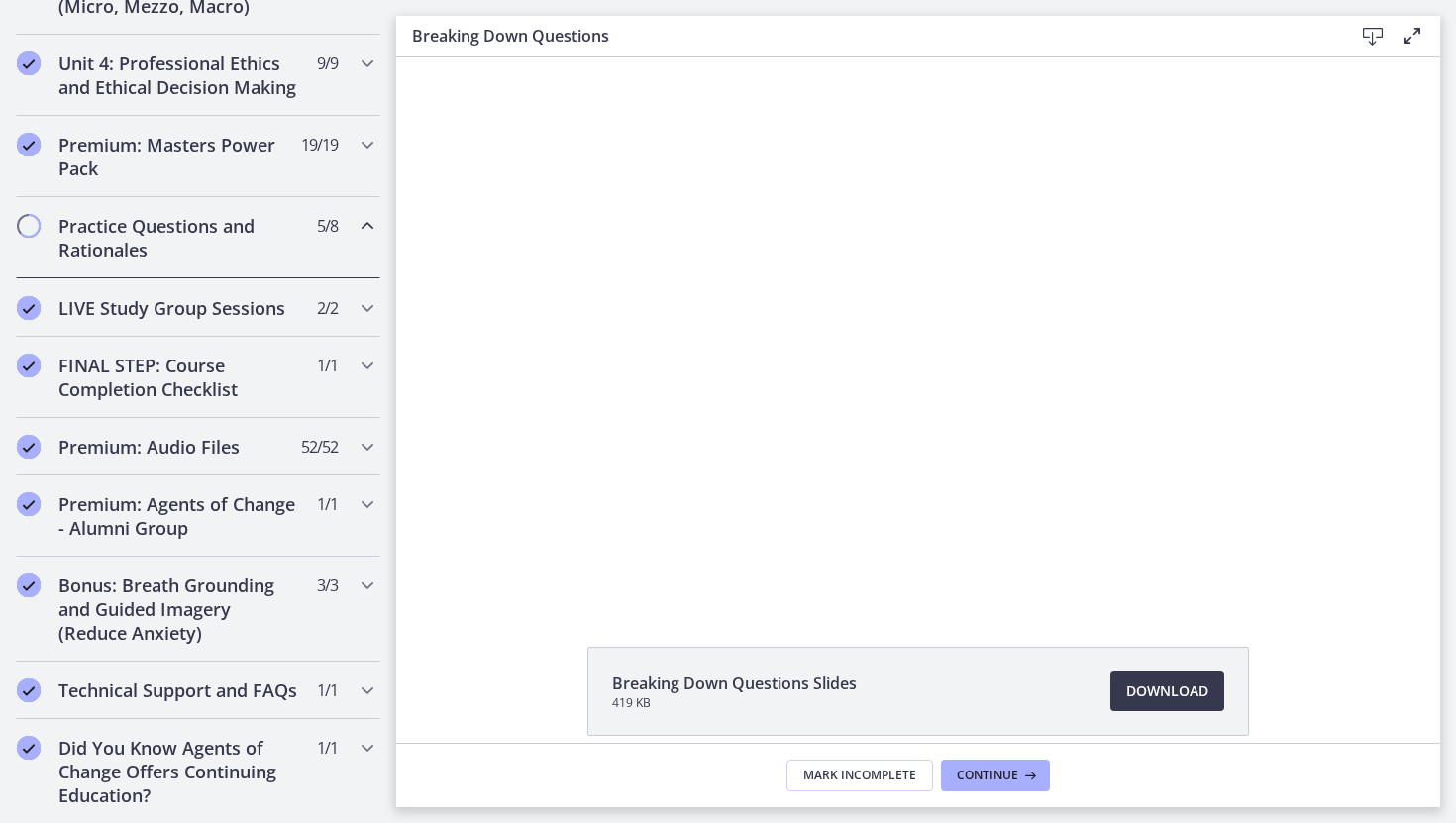 scroll, scrollTop: 843, scrollLeft: 0, axis: vertical 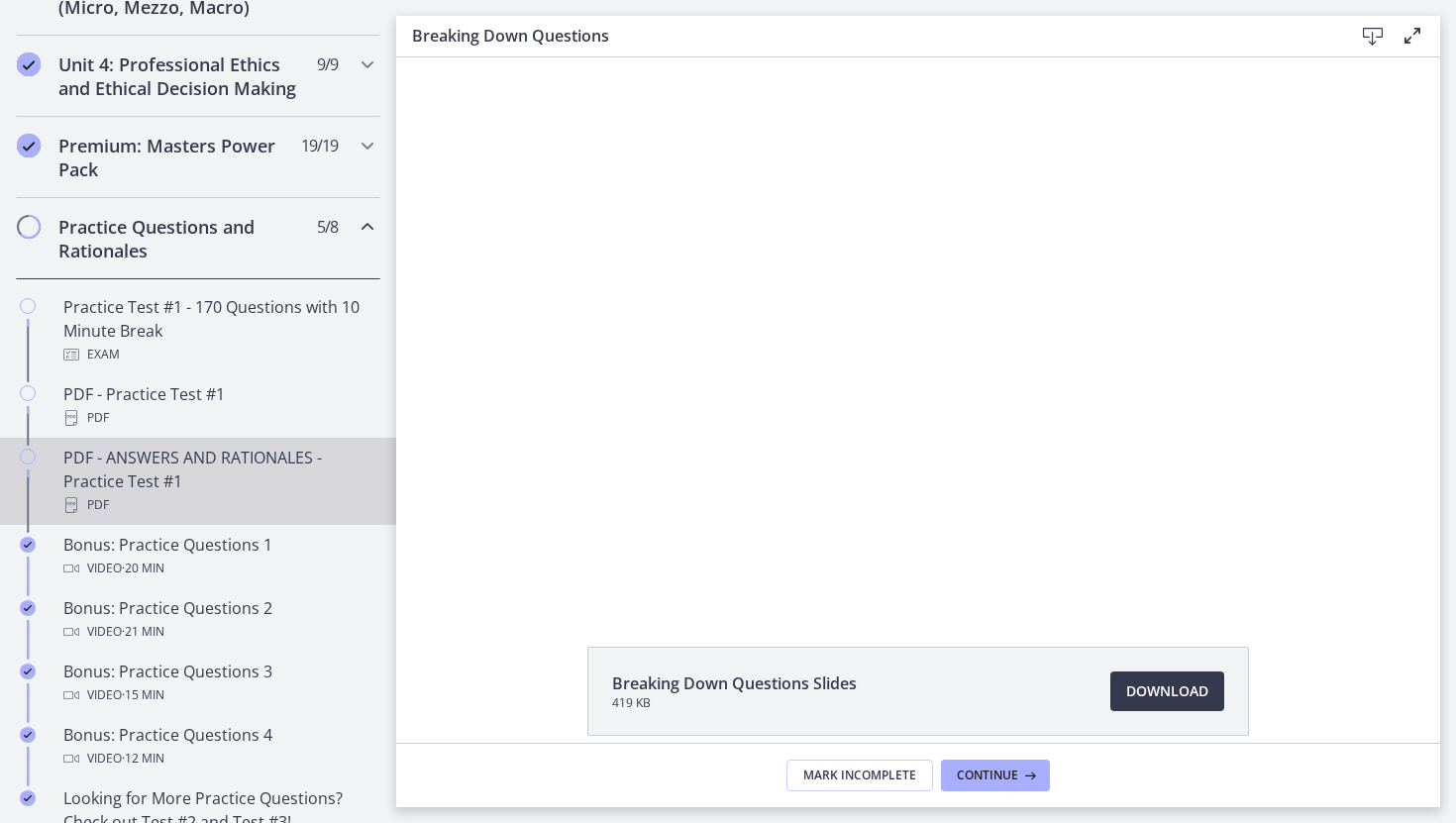 click on "PDF - ANSWERS AND RATIONALES - Practice Test #1
PDF" at bounding box center [218, 481] 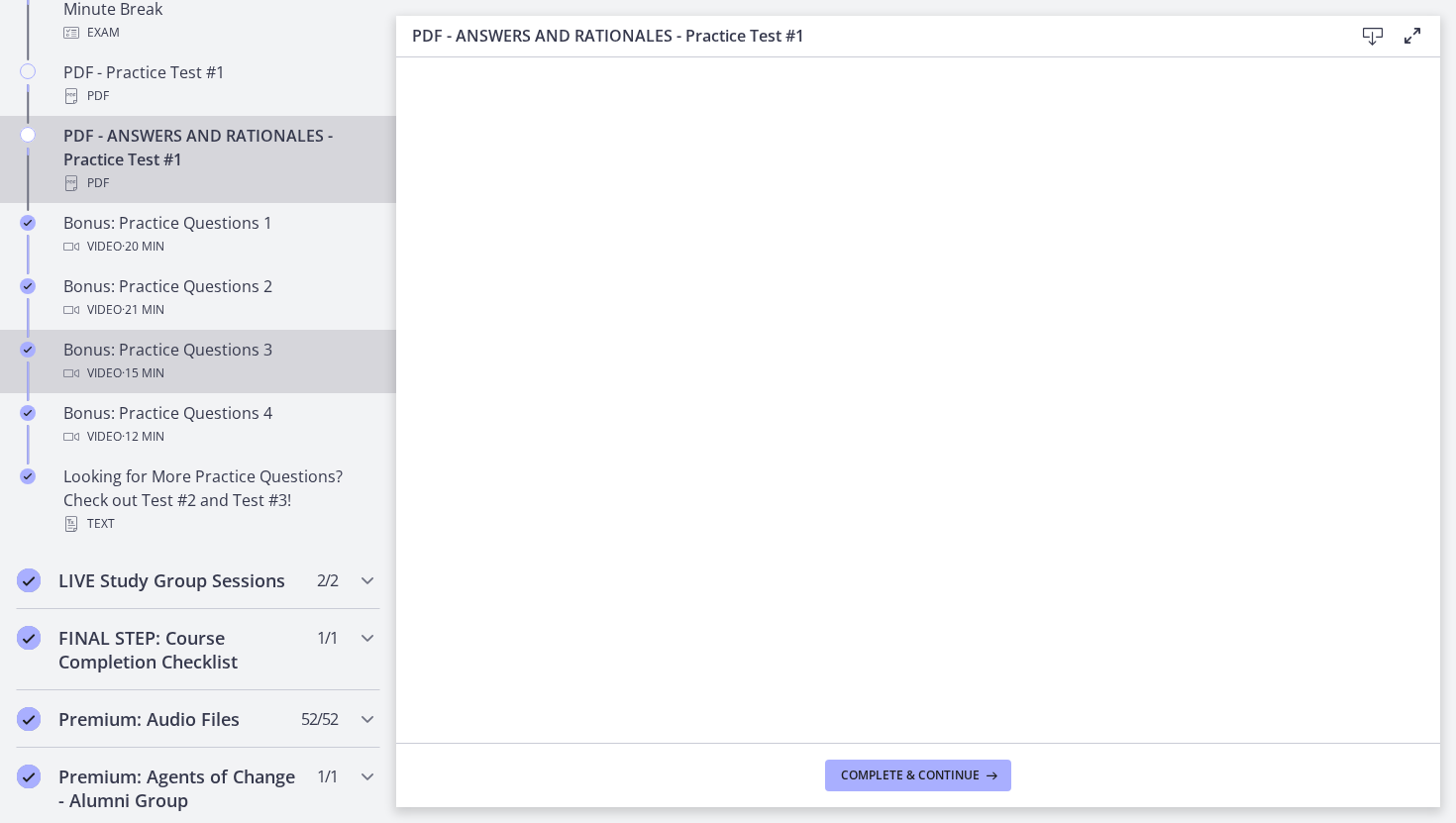 scroll, scrollTop: 0, scrollLeft: 0, axis: both 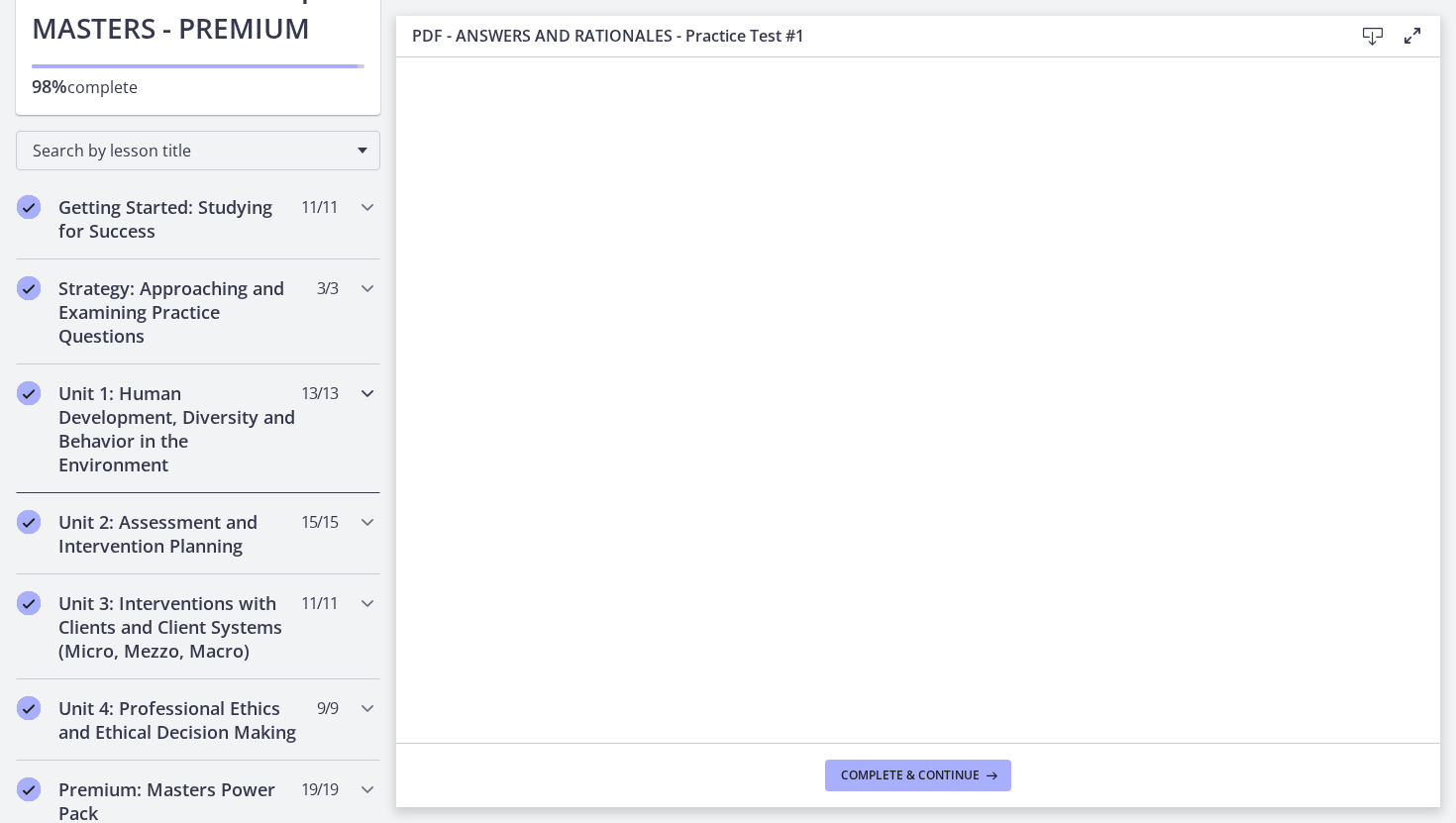 click on "Unit 1: Human Development, Diversity and Behavior in the Environment" at bounding box center (179, 429) 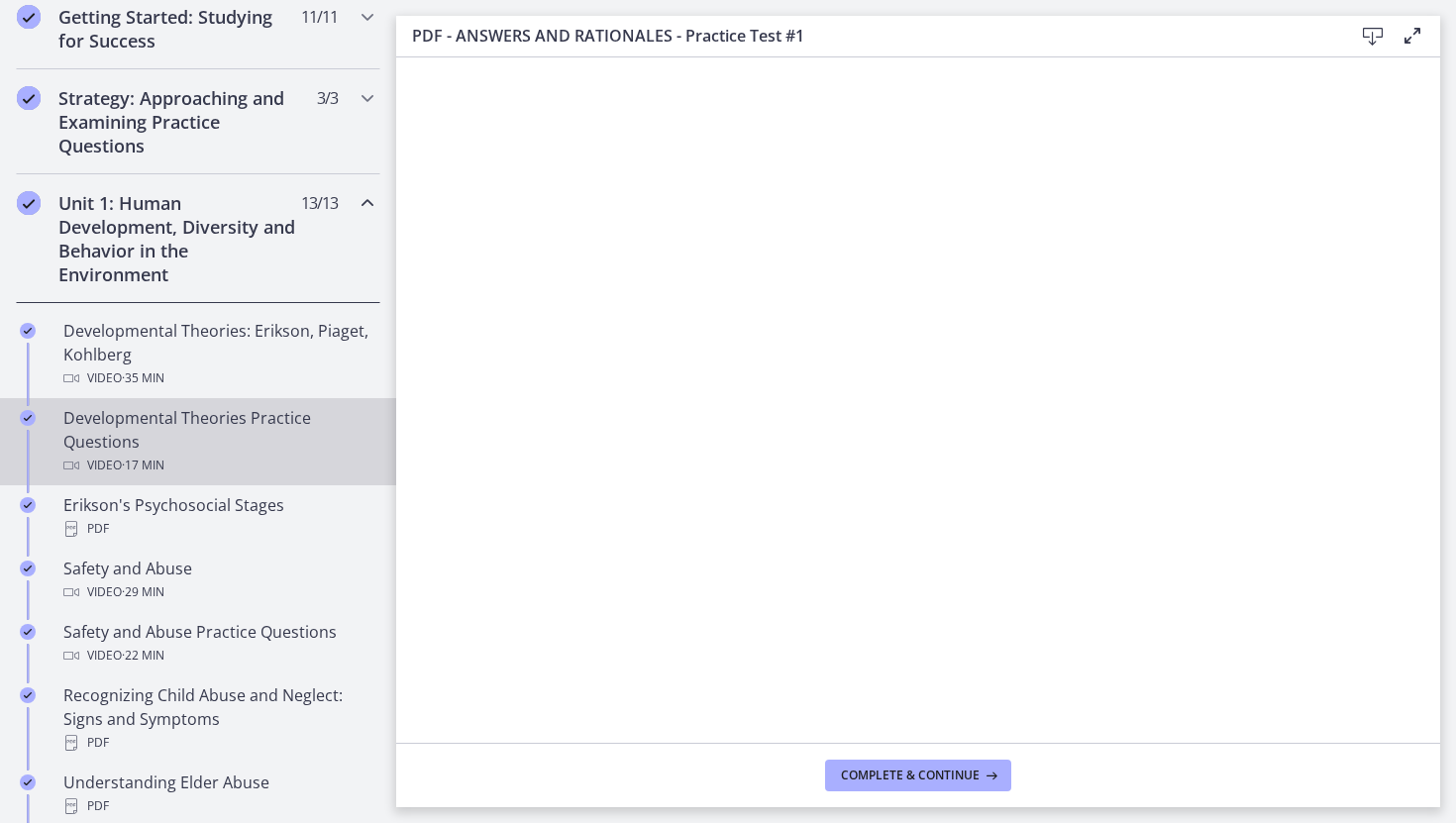 scroll, scrollTop: 390, scrollLeft: 0, axis: vertical 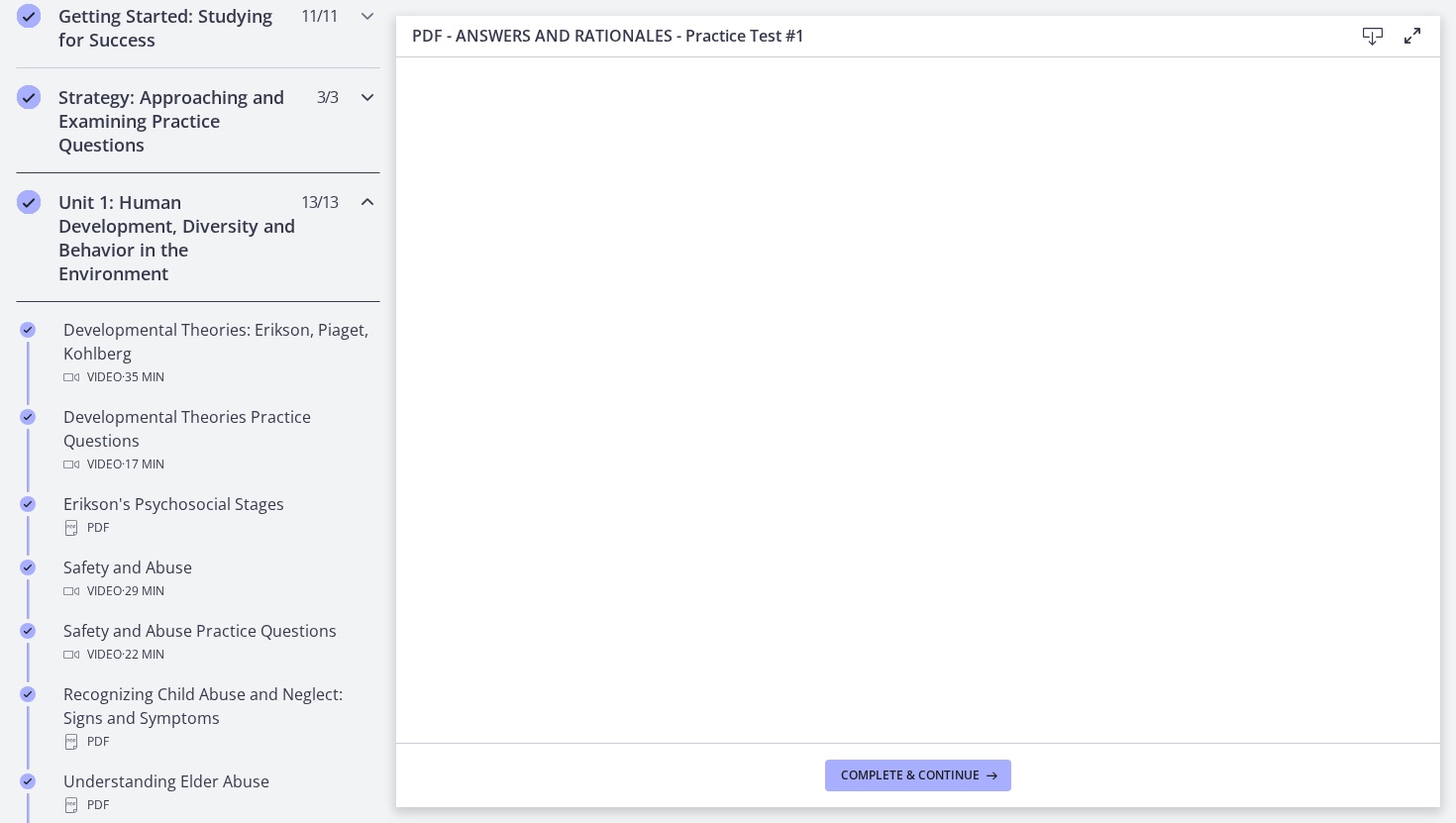 click on "Strategy: Approaching and Examining Practice Questions" at bounding box center (179, 121) 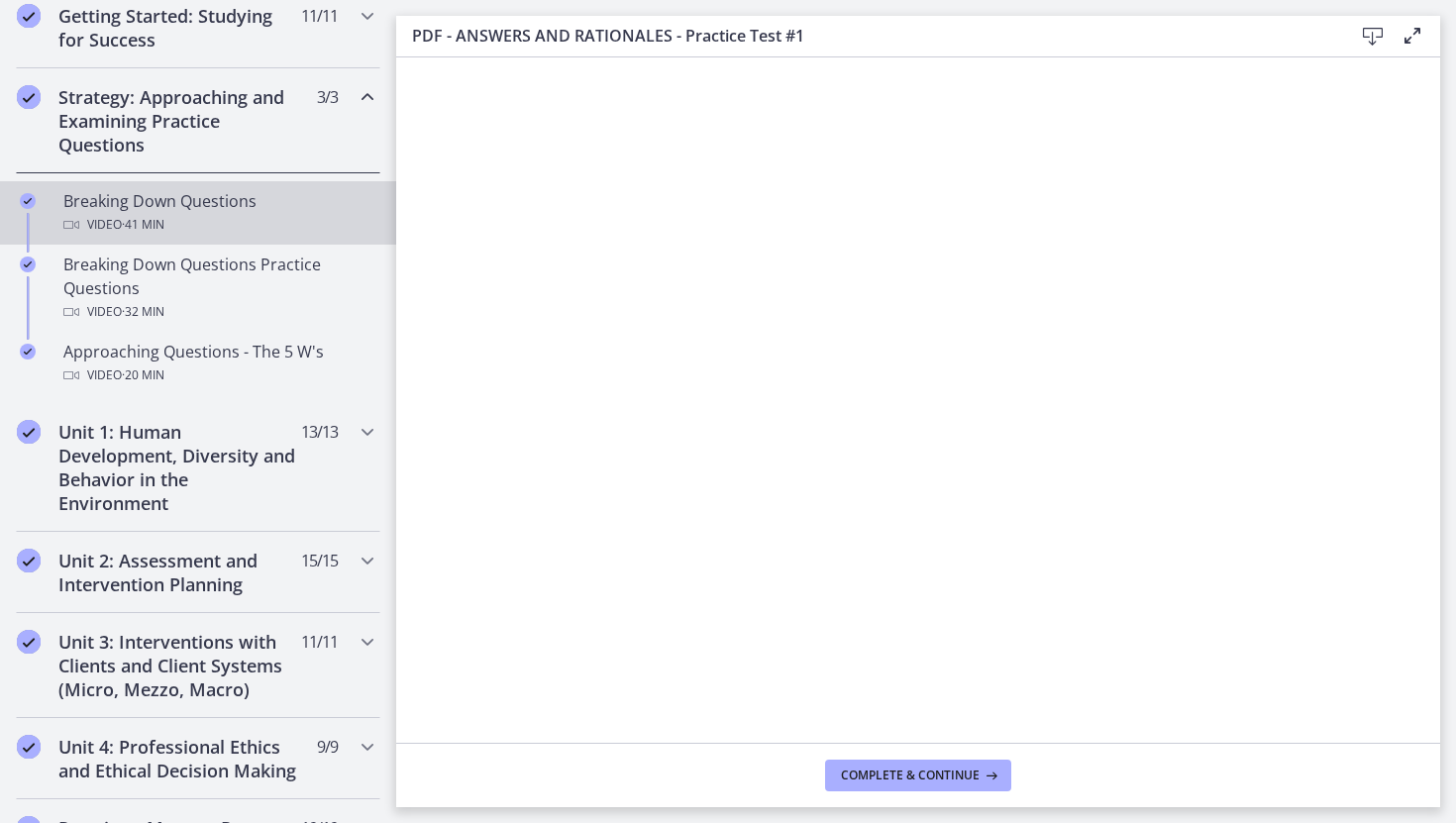 click on "Video
·  41 min" at bounding box center (218, 225) 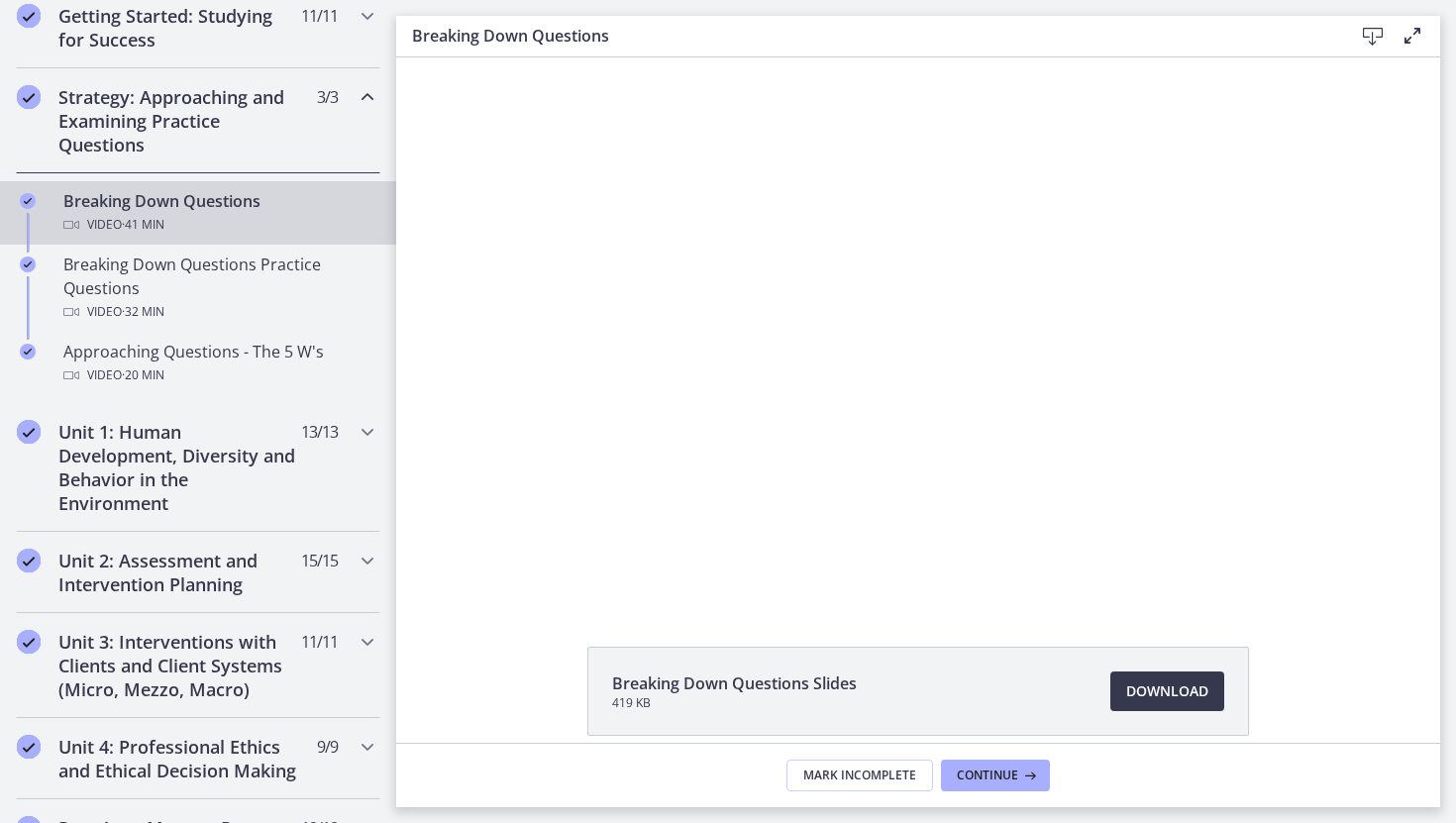 scroll, scrollTop: 0, scrollLeft: 0, axis: both 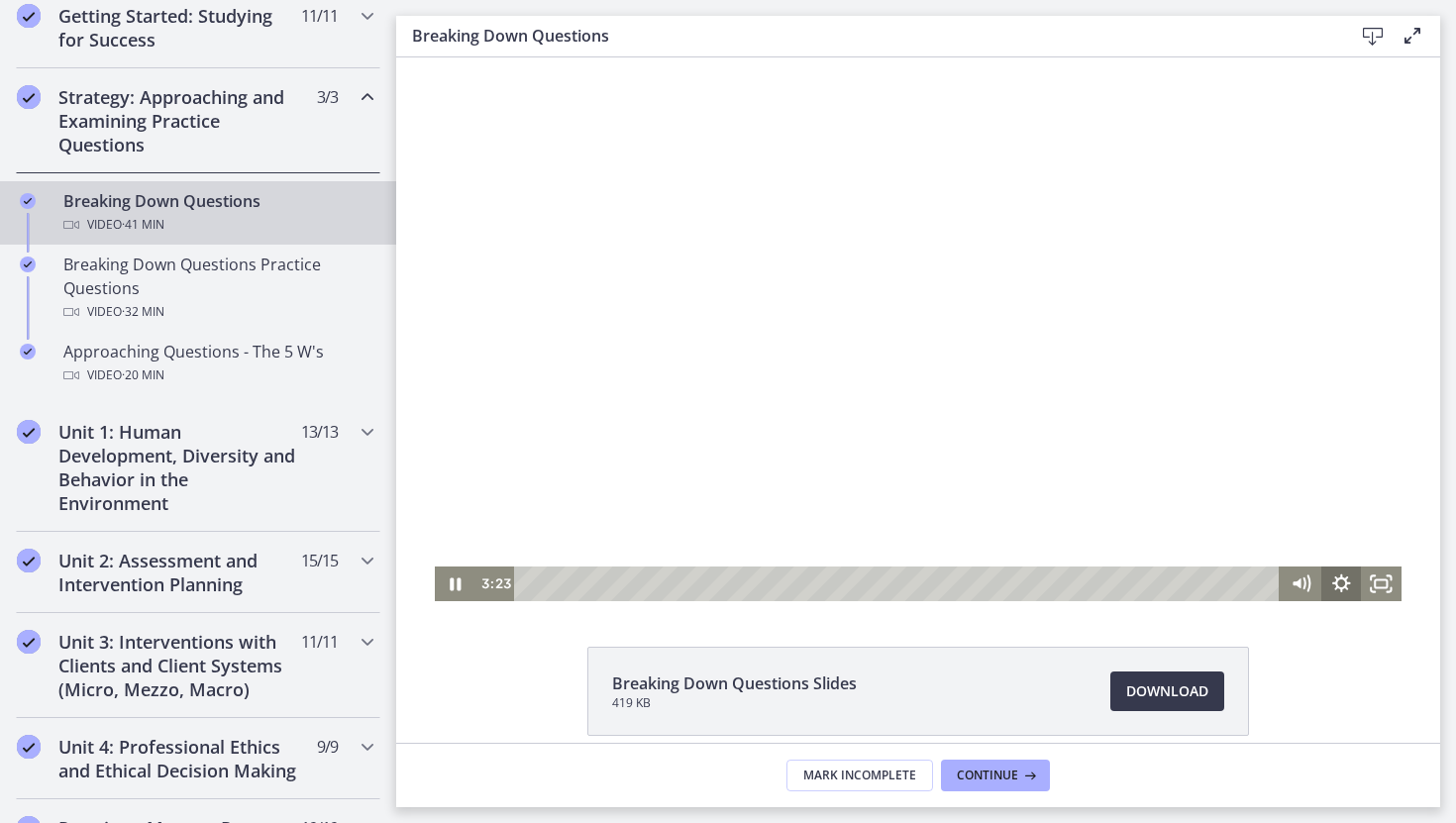 click 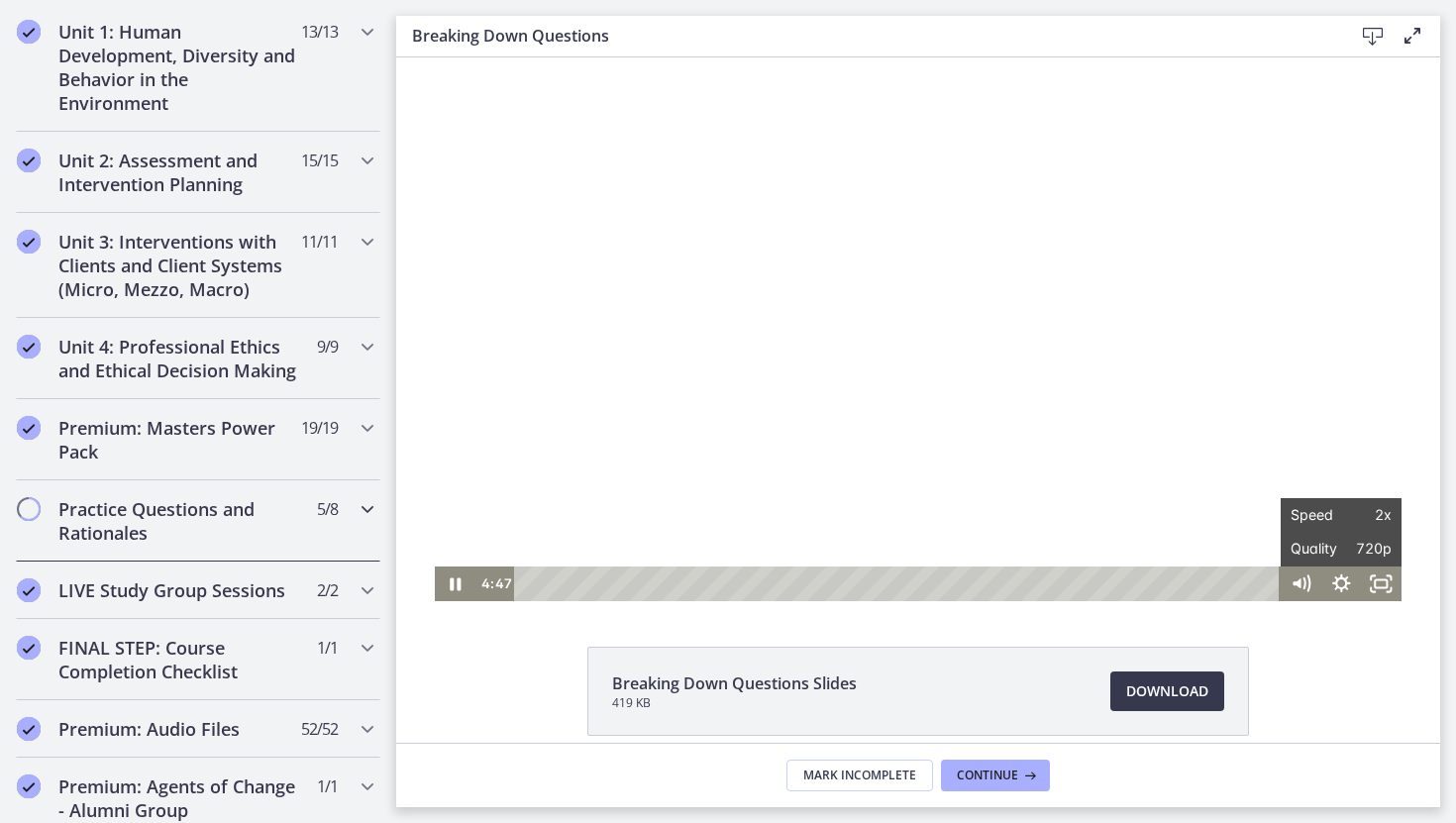 click on "Practice Questions and Rationales" at bounding box center (179, 521) 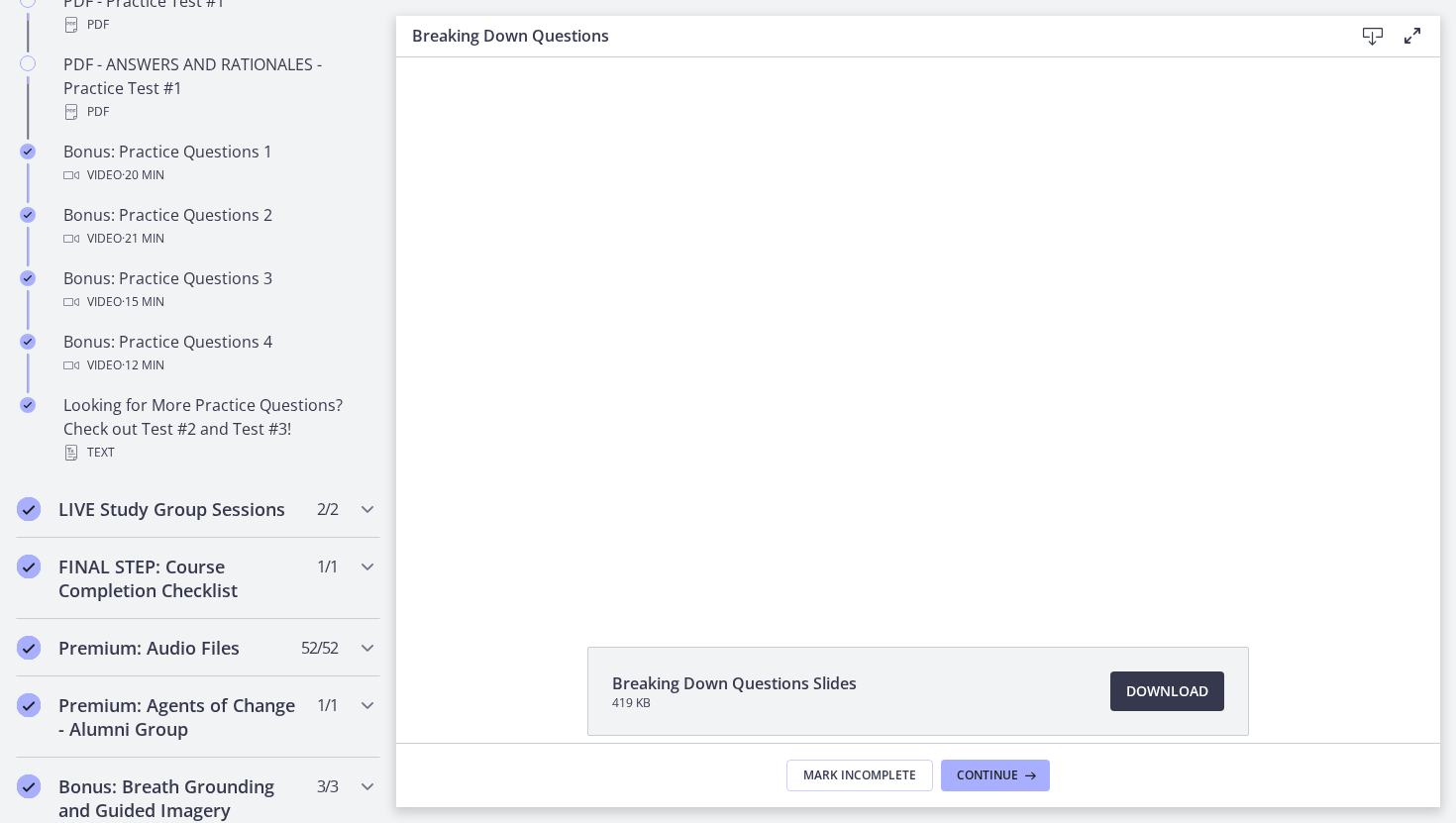 scroll, scrollTop: 1234, scrollLeft: 0, axis: vertical 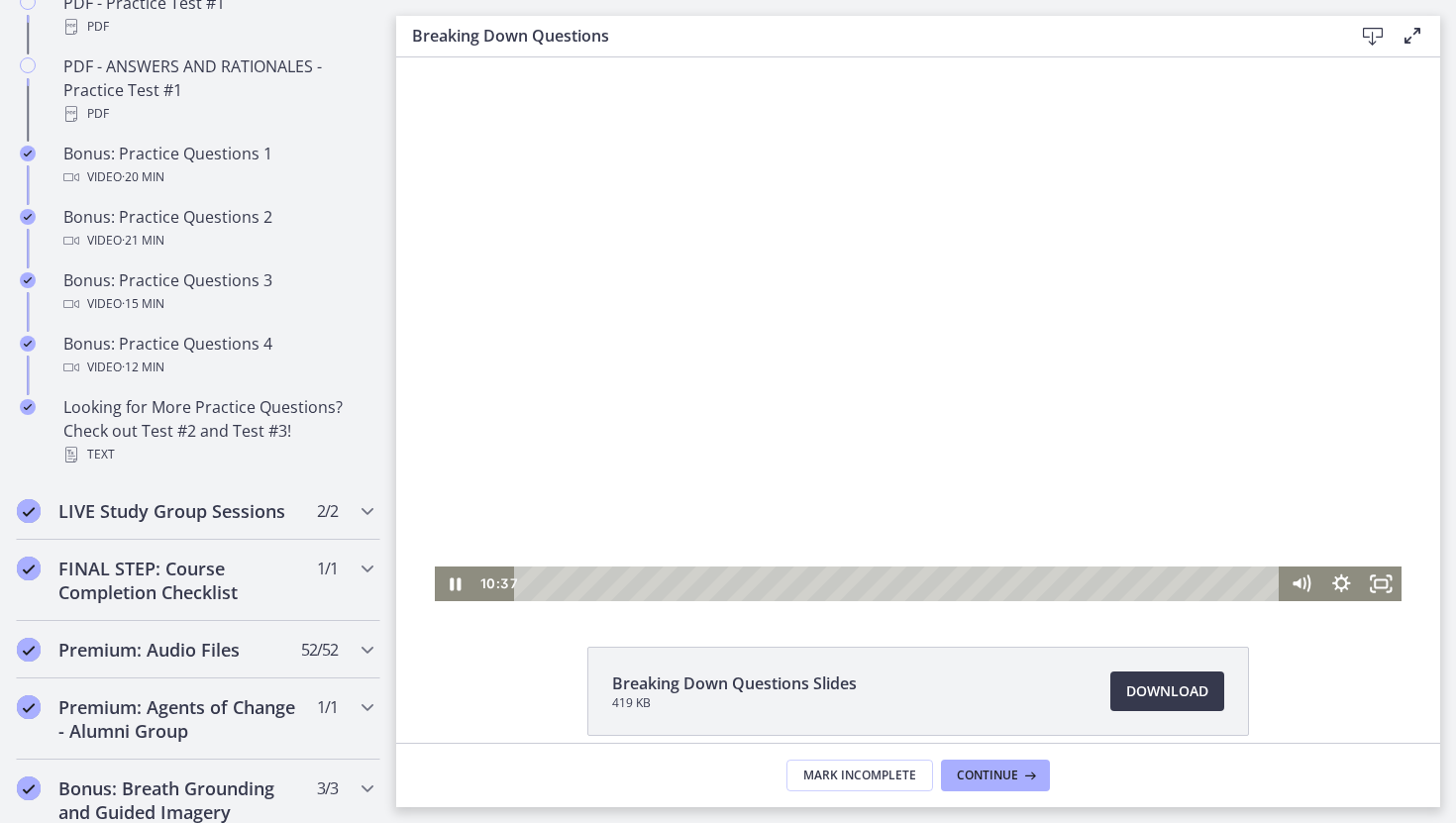 click at bounding box center (918, 329) 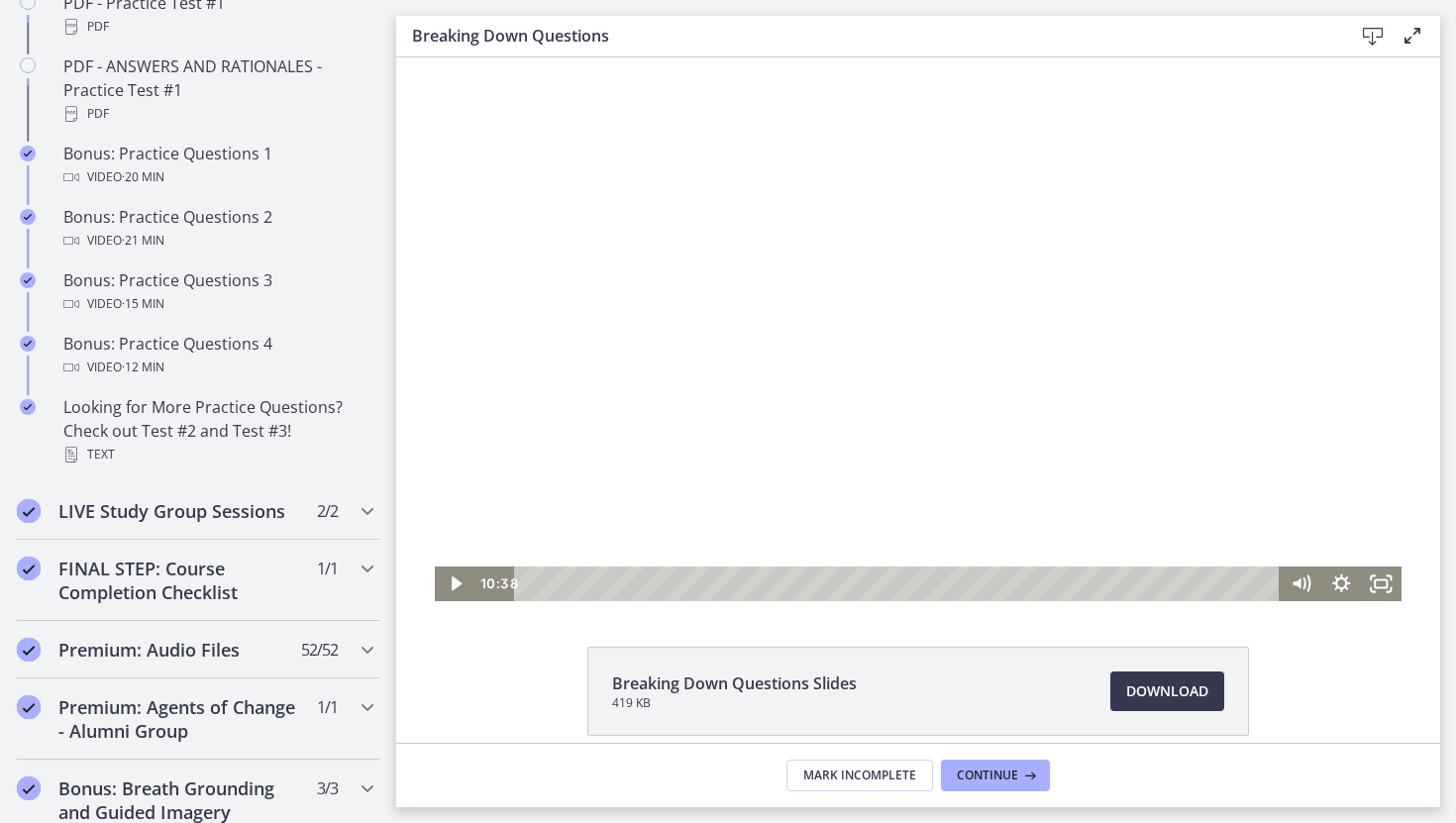click at bounding box center (918, 329) 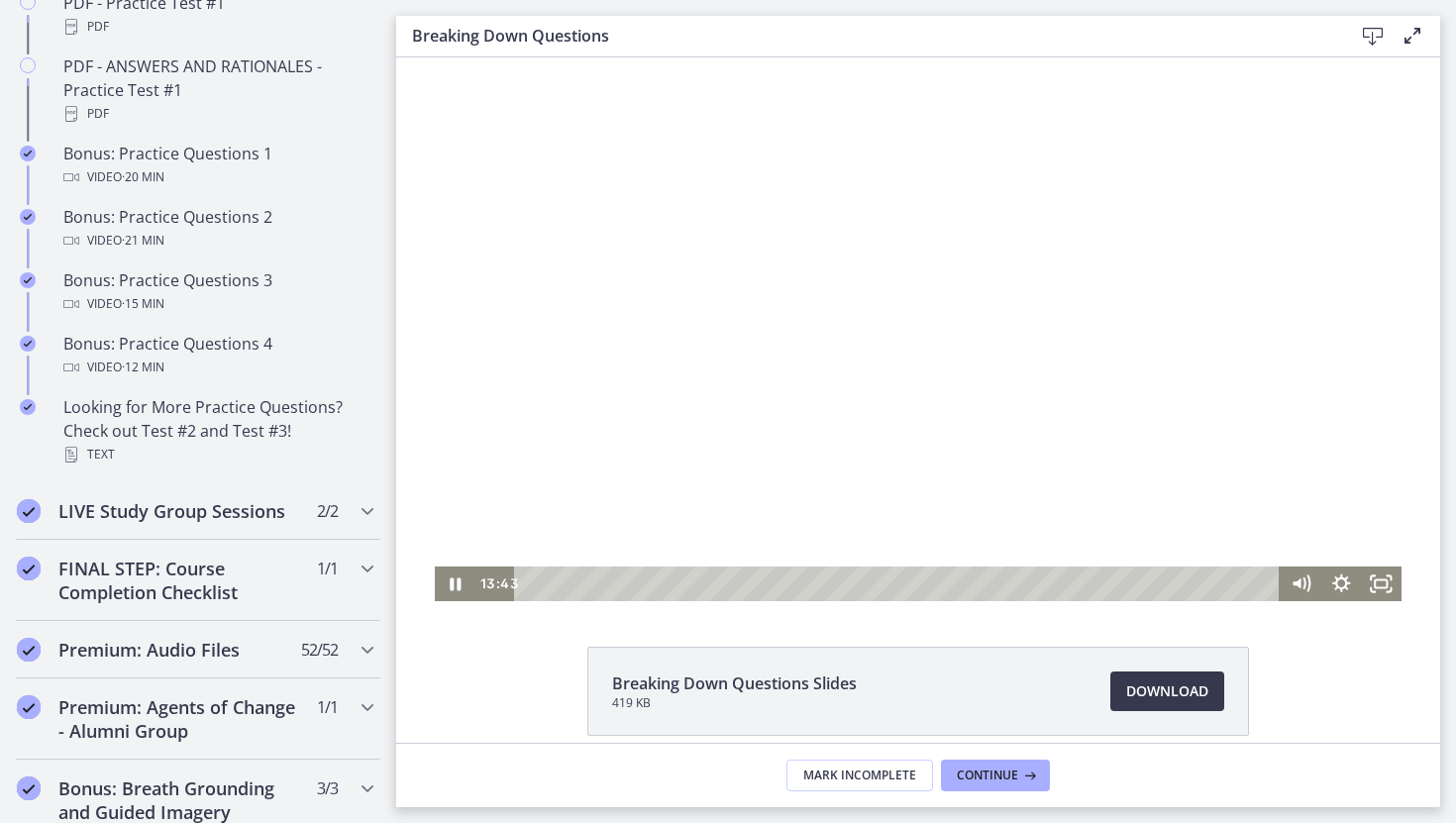 click at bounding box center [918, 329] 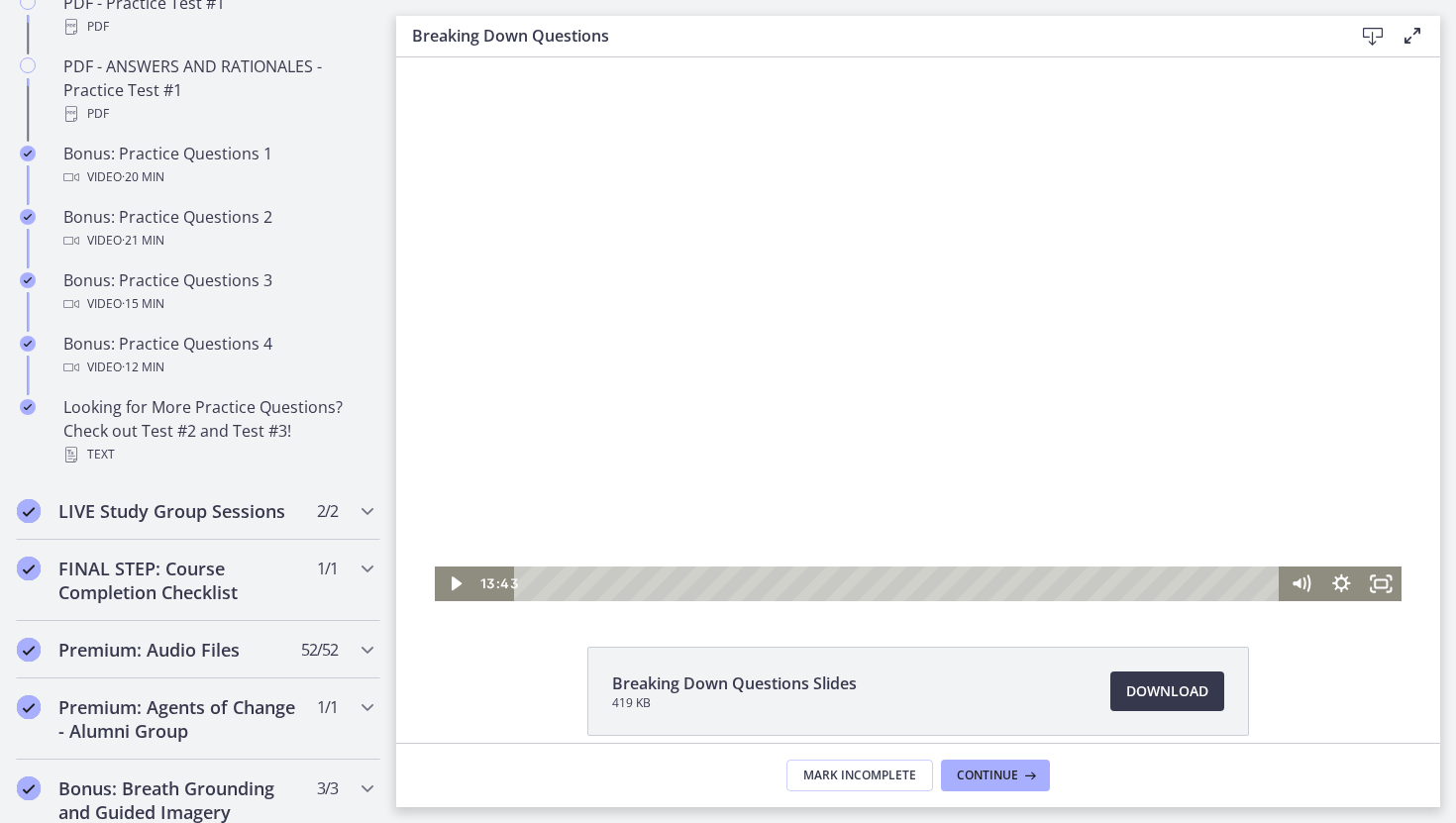 click at bounding box center (918, 329) 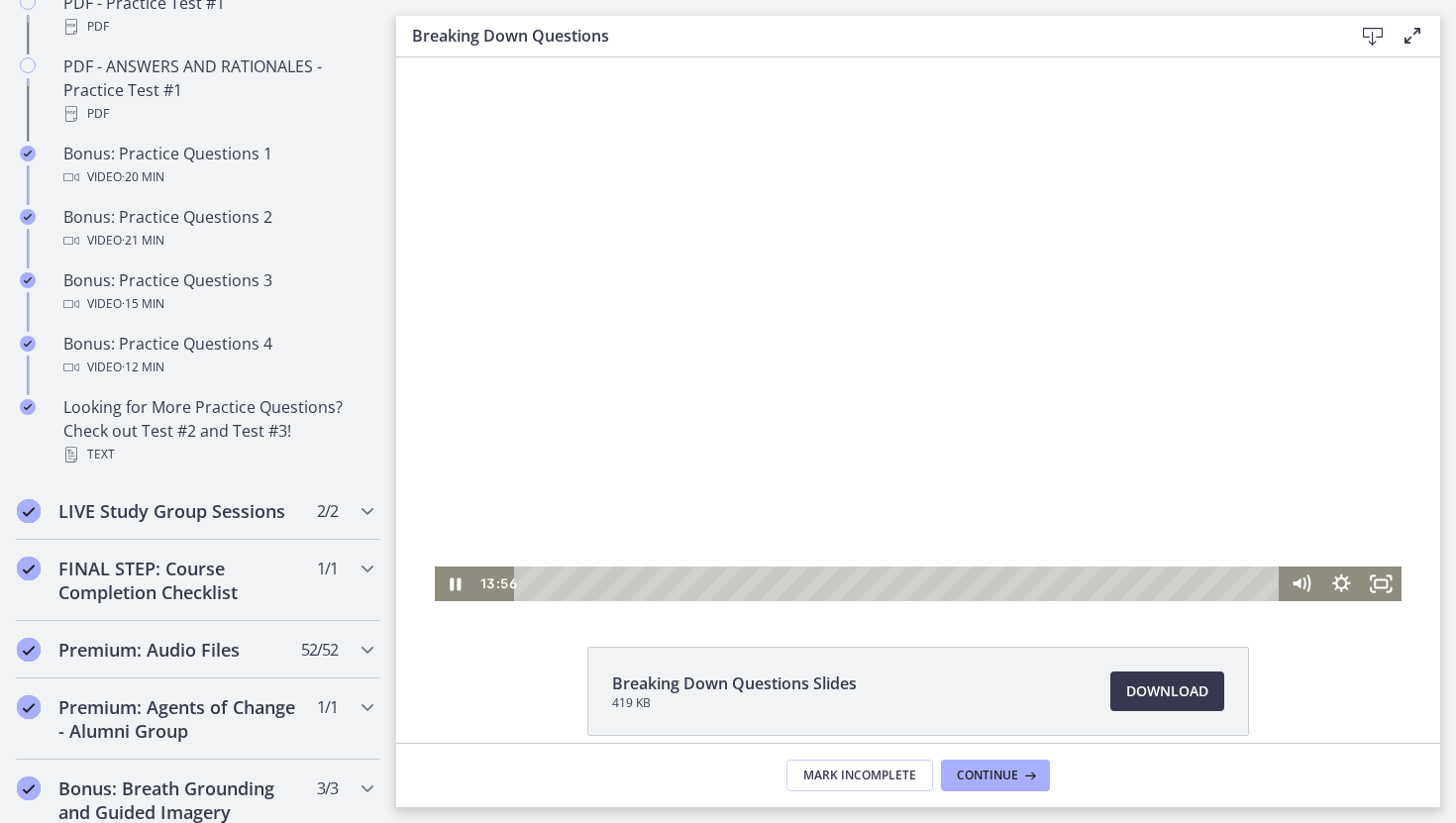 click at bounding box center [918, 329] 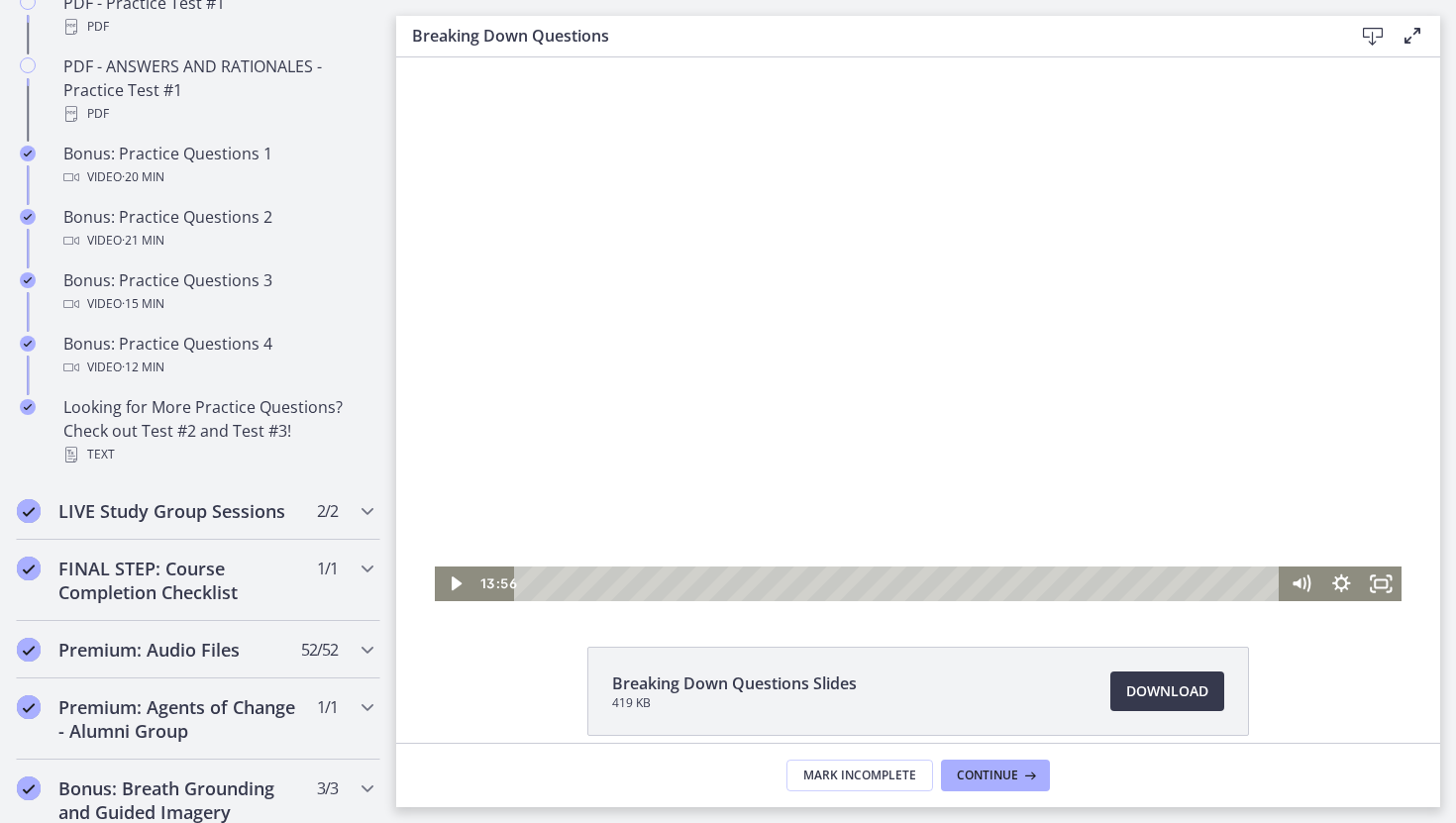 click at bounding box center (918, 329) 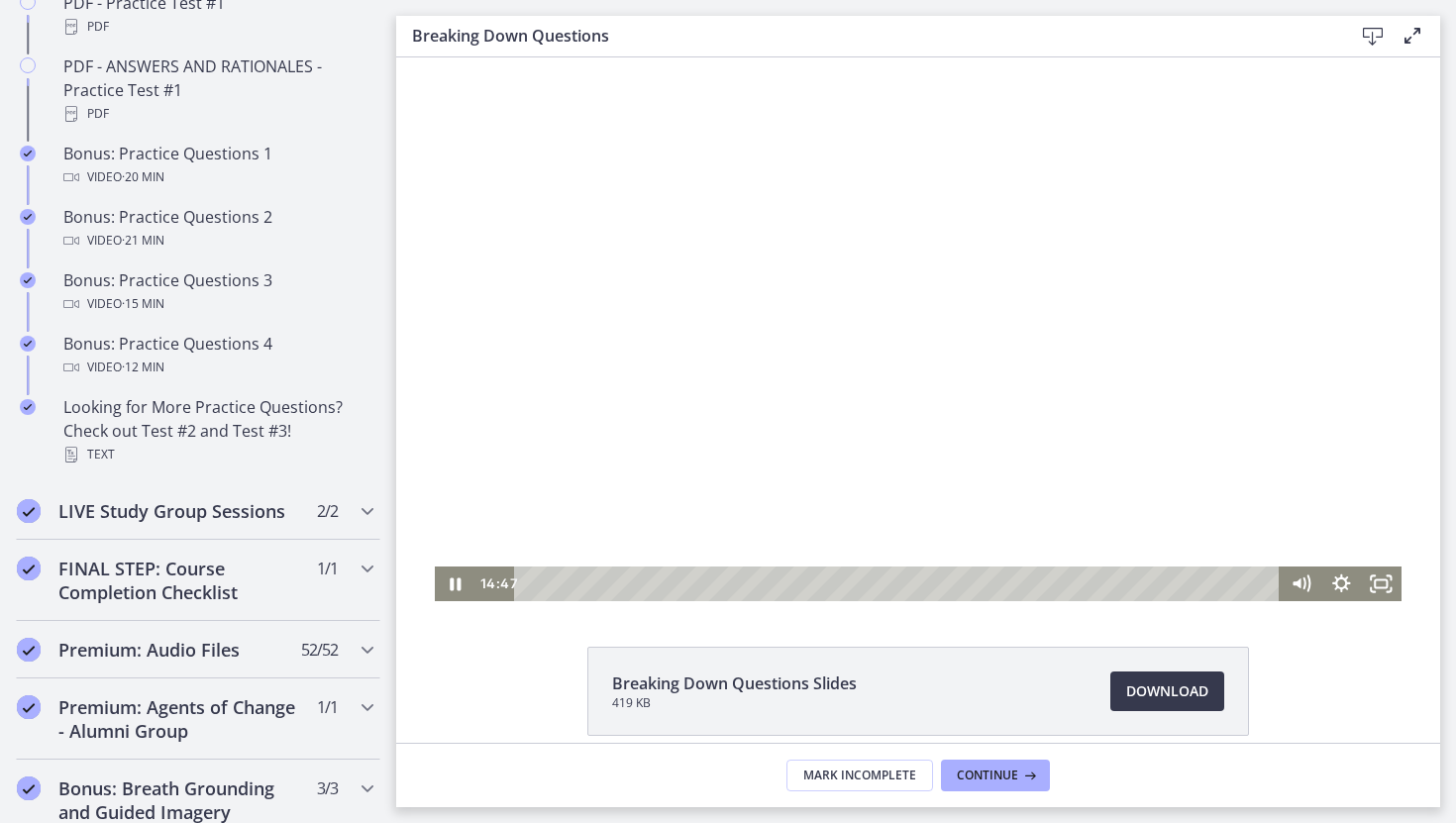 click at bounding box center [918, 329] 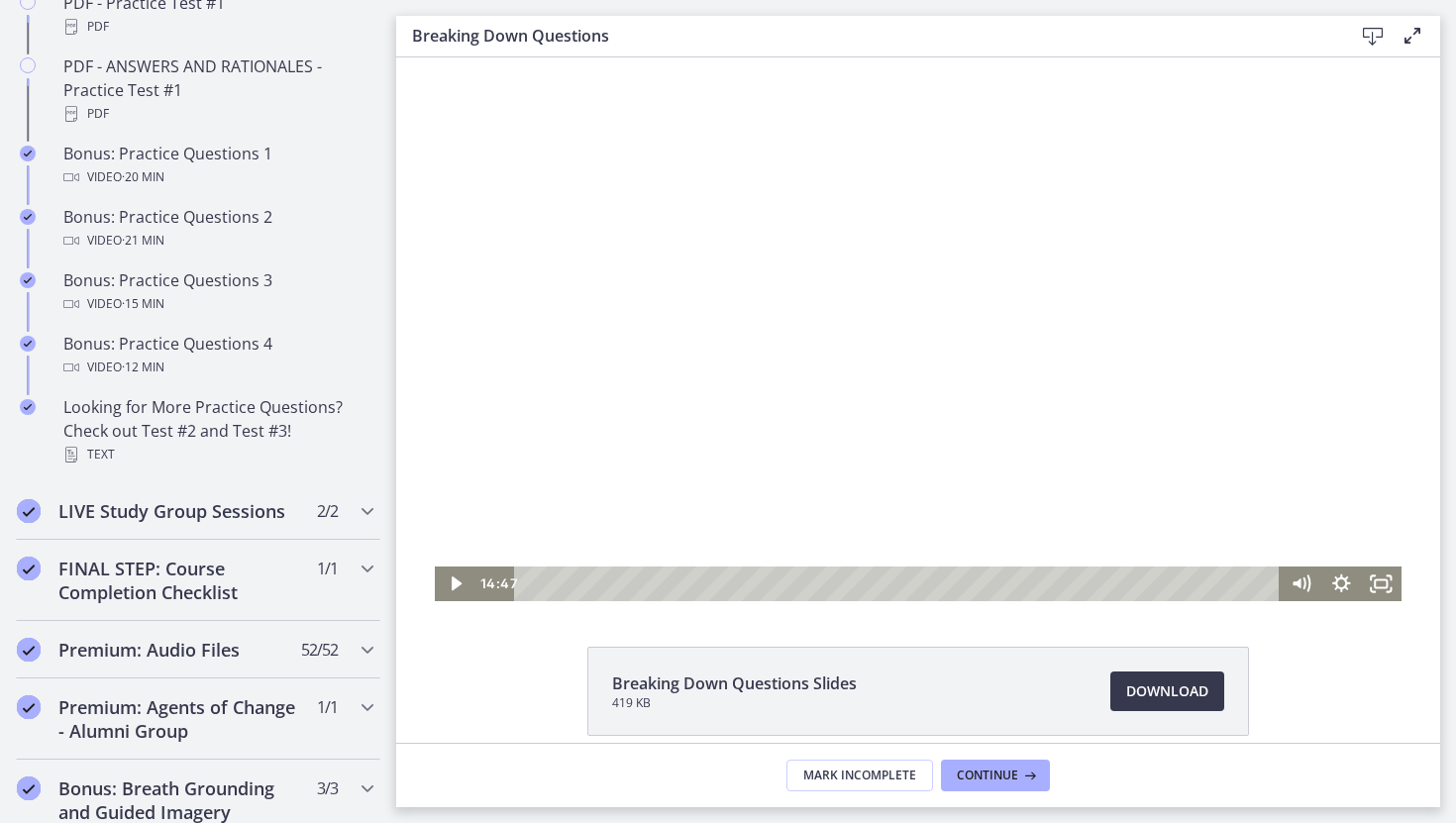 click at bounding box center (918, 329) 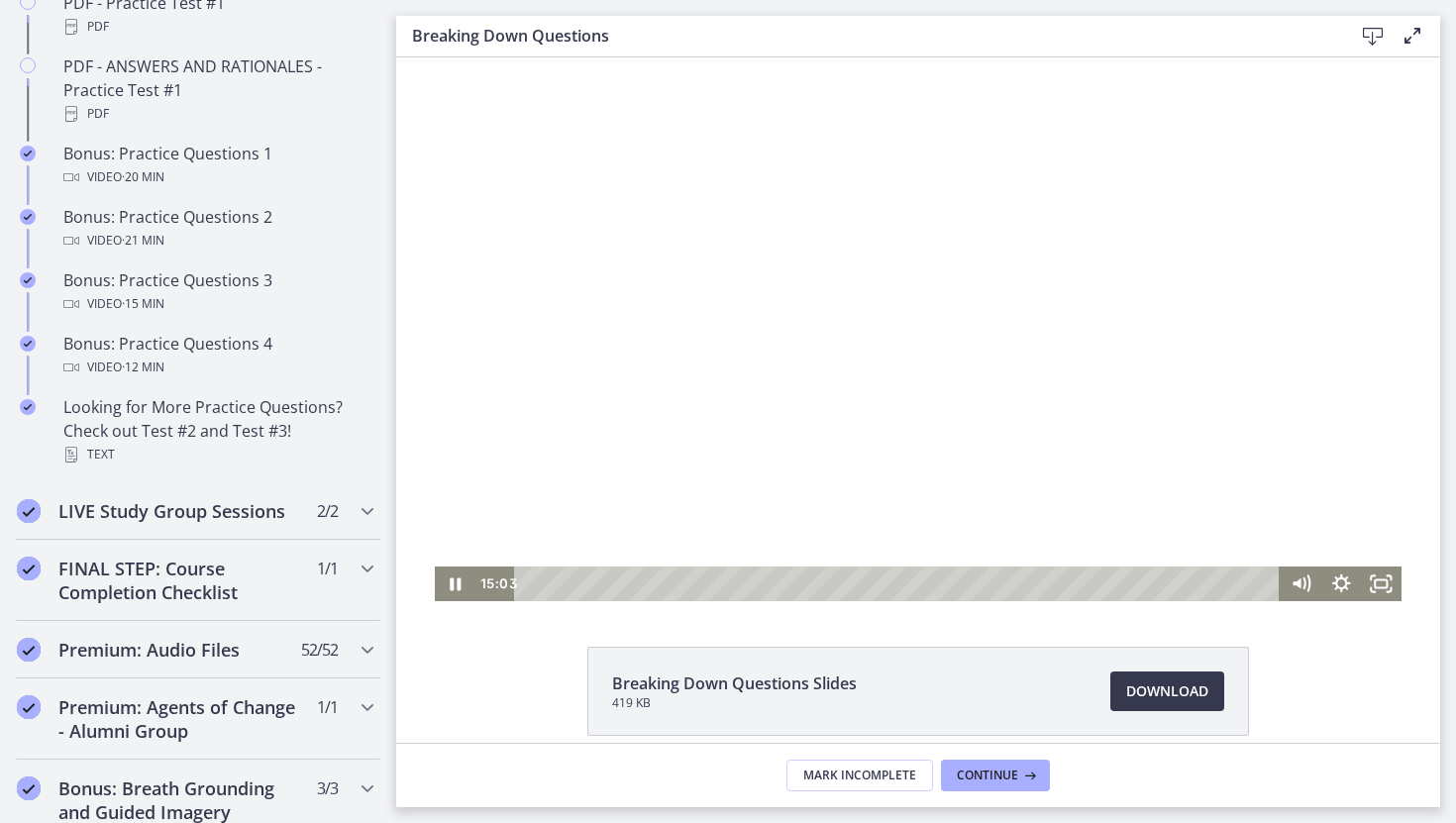 click at bounding box center (918, 329) 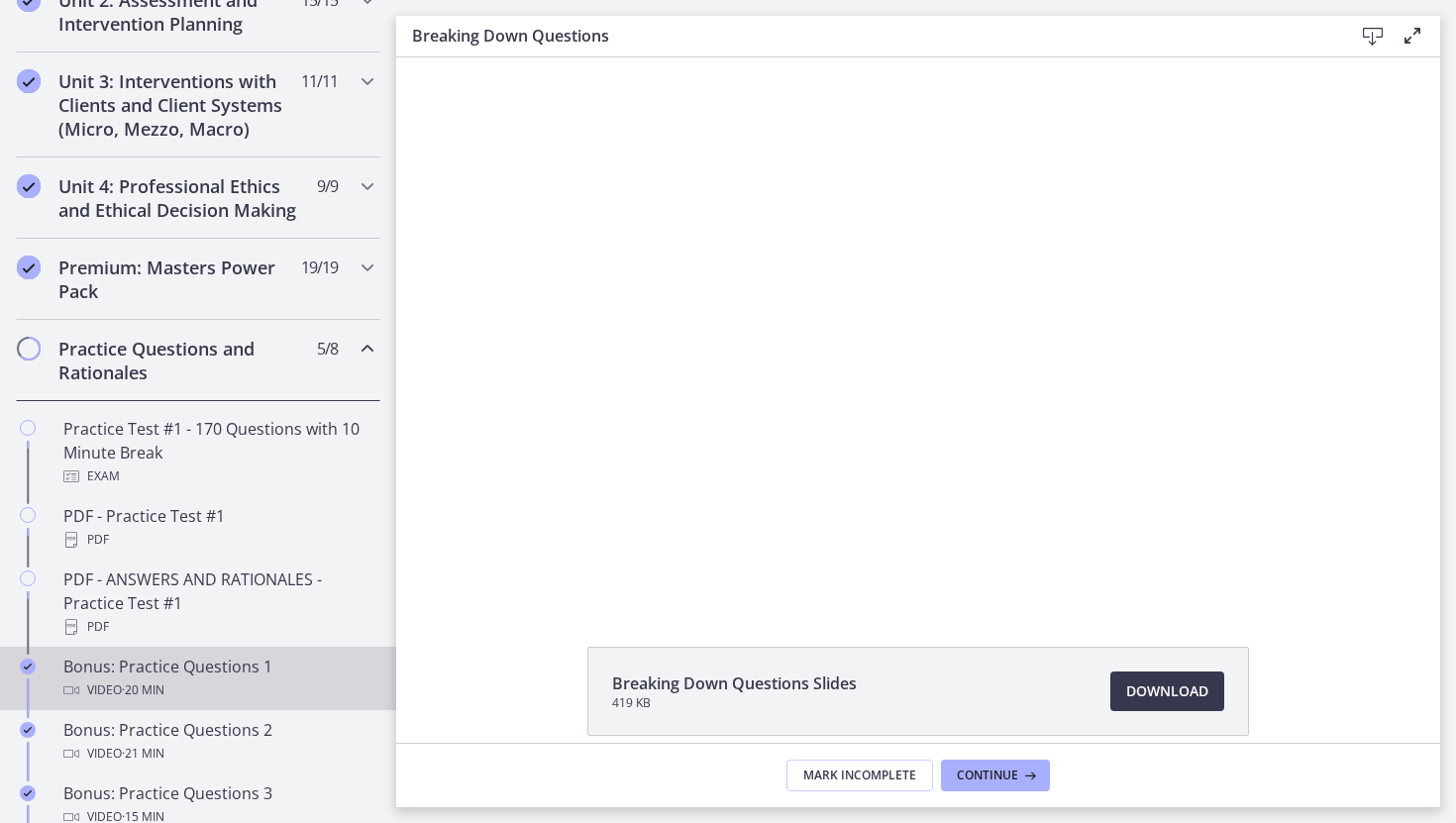 scroll, scrollTop: 708, scrollLeft: 0, axis: vertical 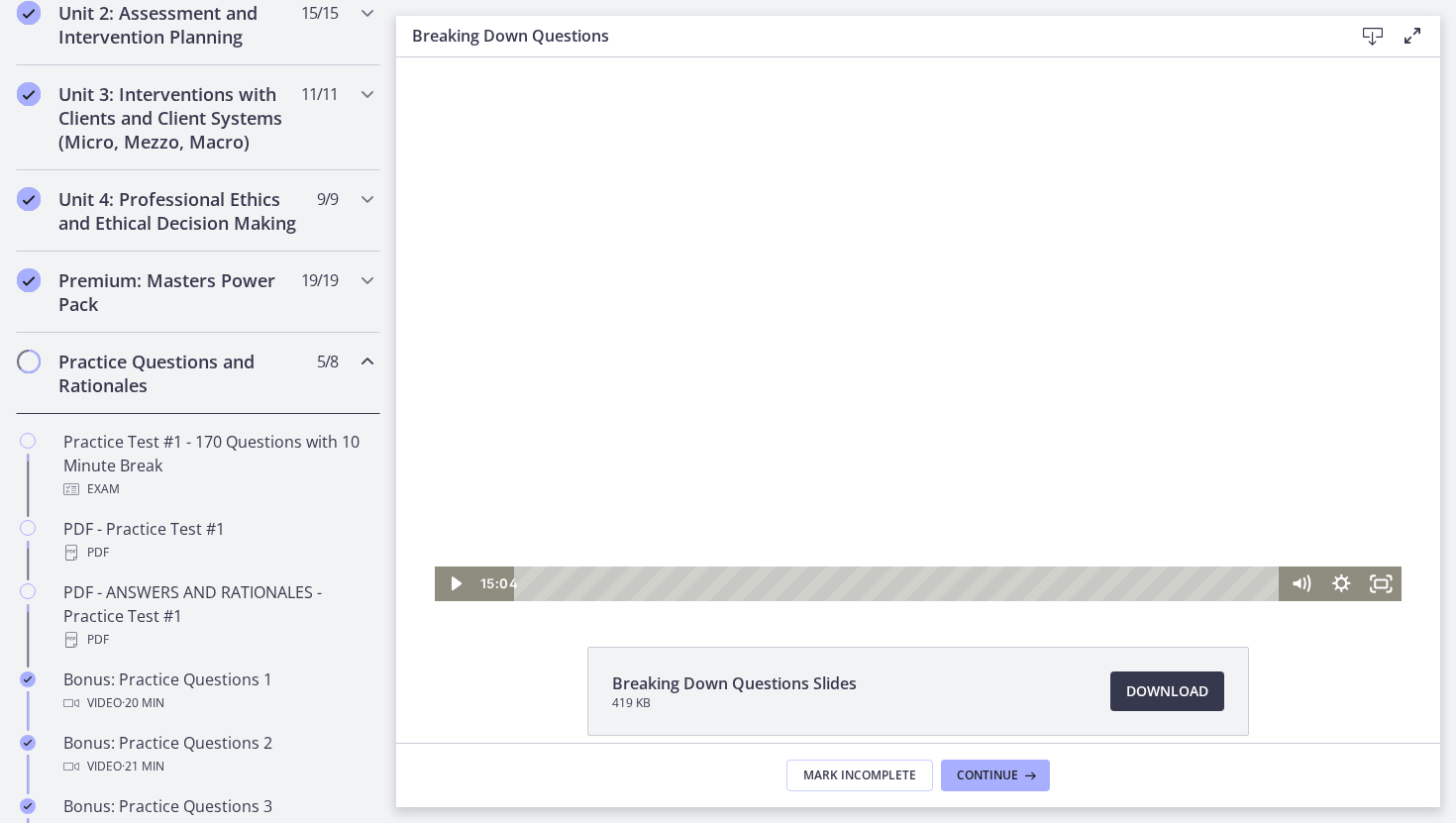 click at bounding box center [918, 329] 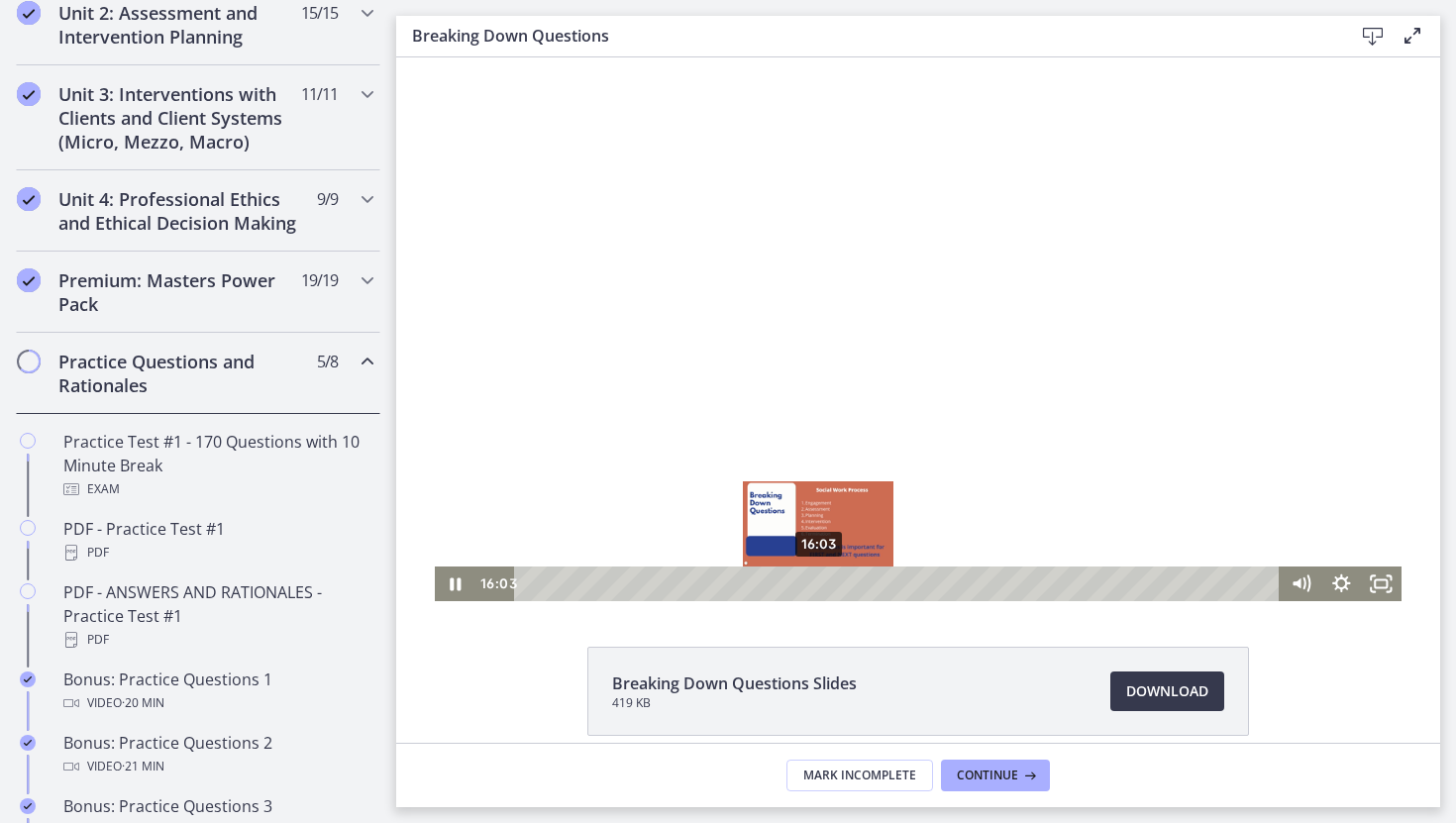 click on "16:03" at bounding box center (899, 583) 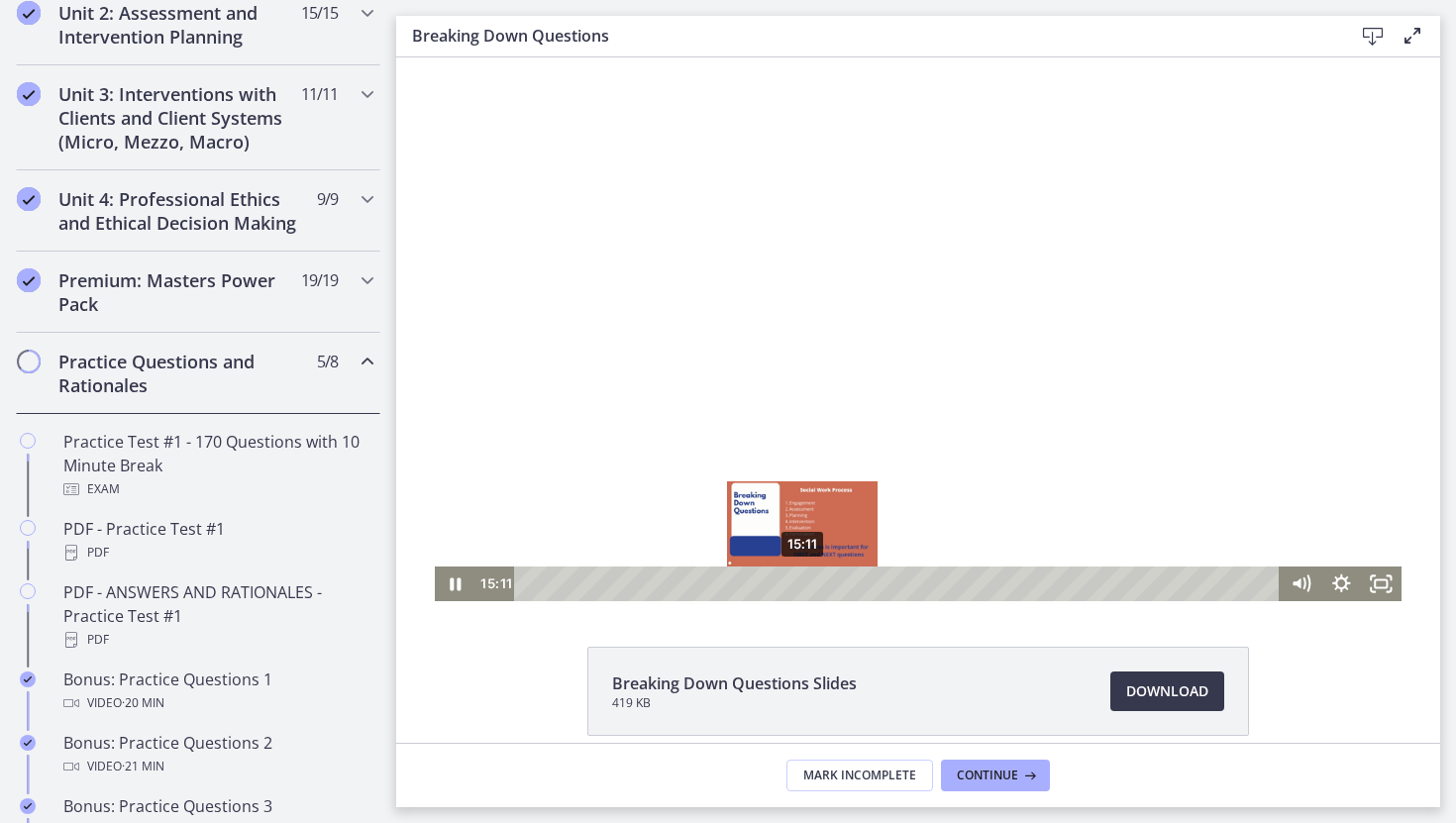 click on "15:11" at bounding box center [899, 583] 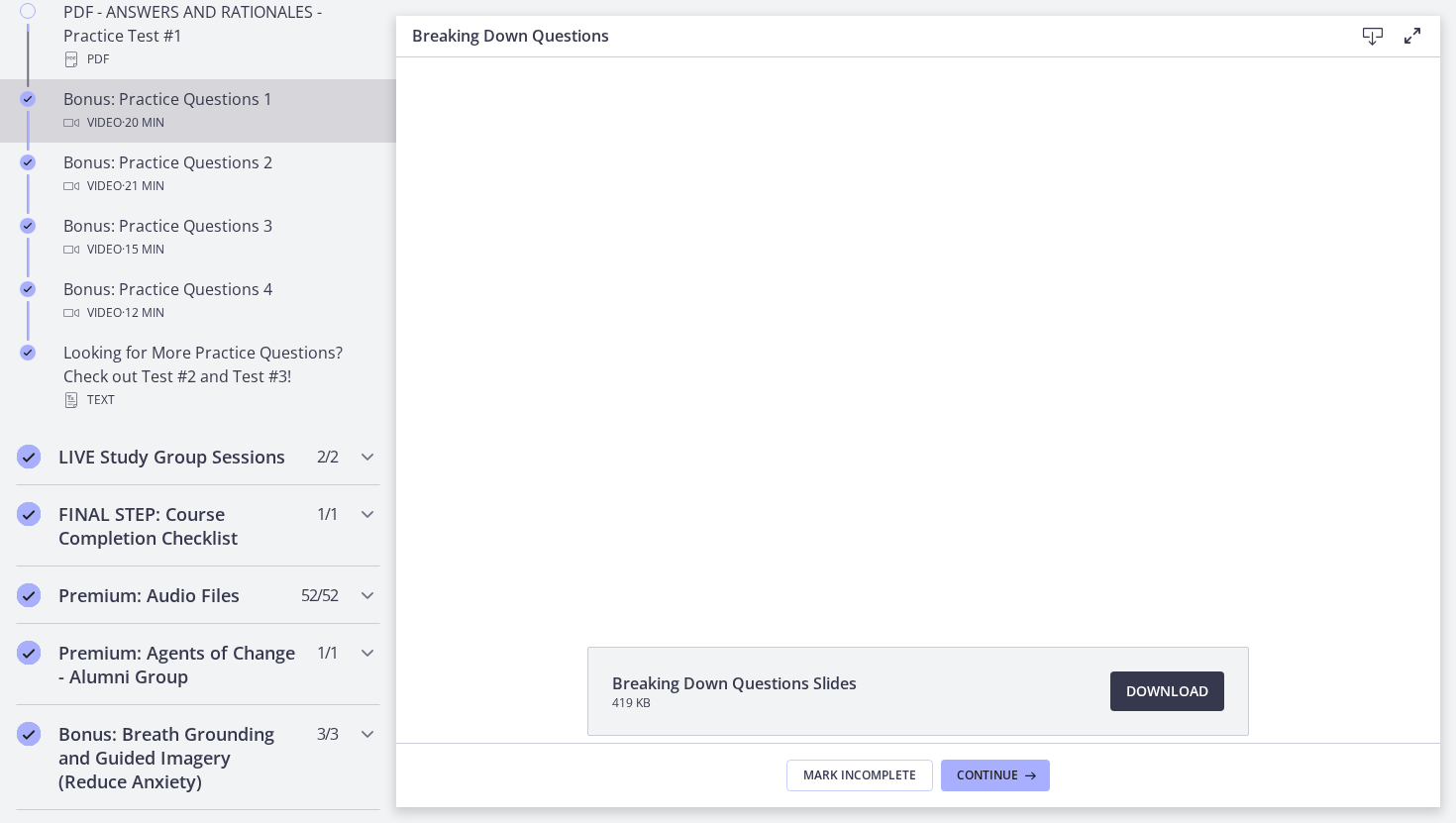 scroll, scrollTop: 1437, scrollLeft: 0, axis: vertical 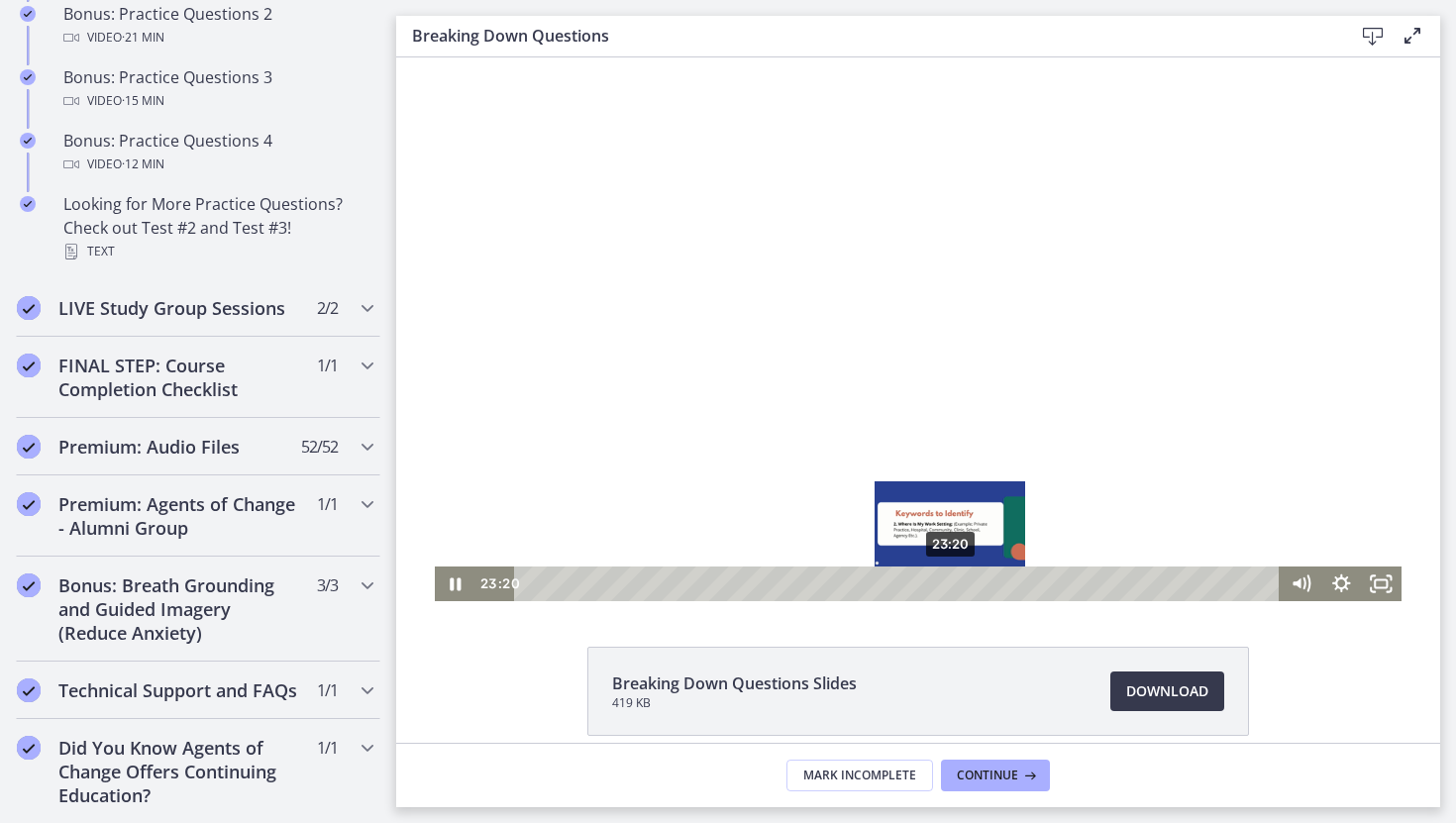 click on "23:20" at bounding box center [899, 583] 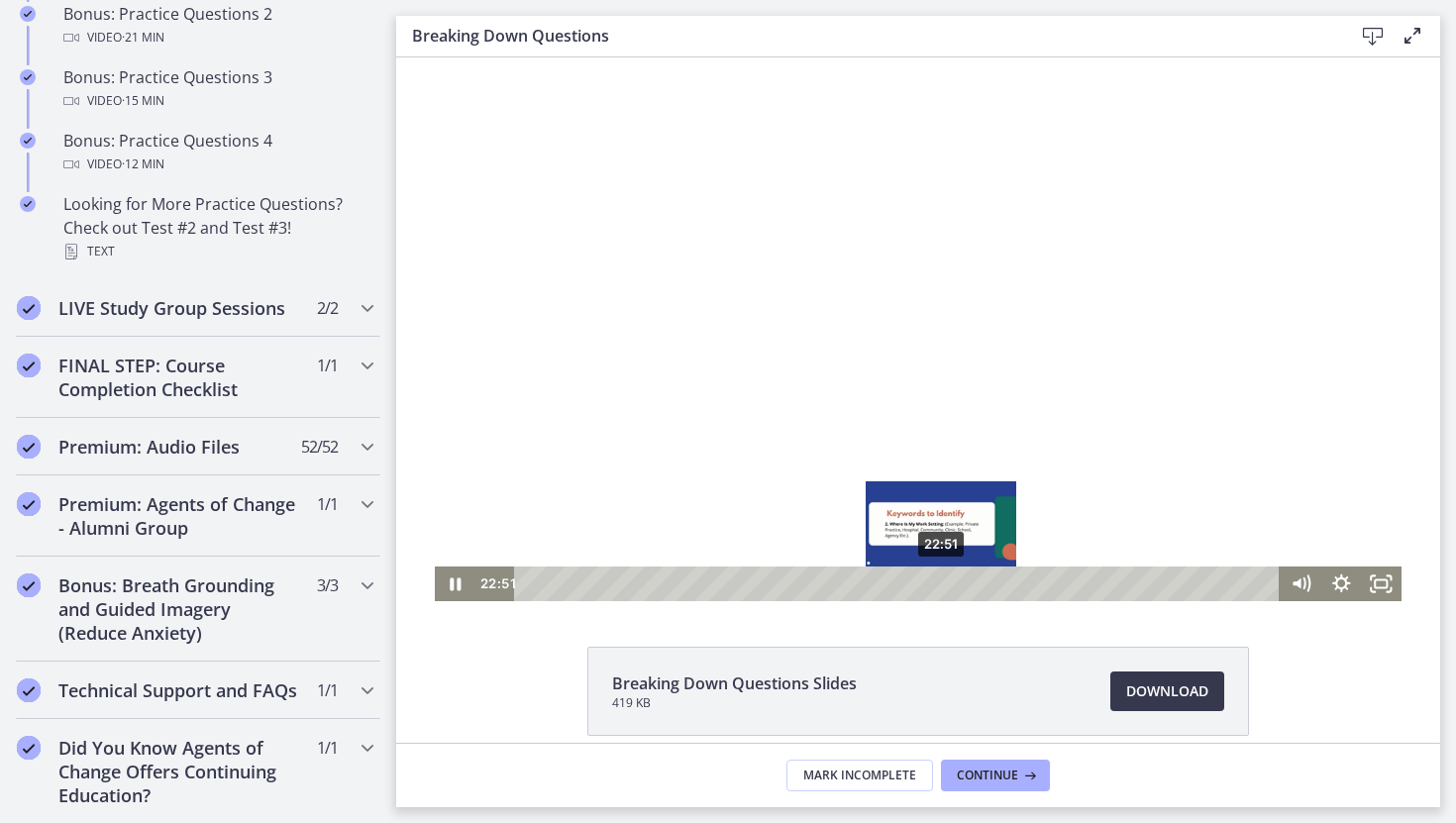 click on "22:51" at bounding box center (899, 583) 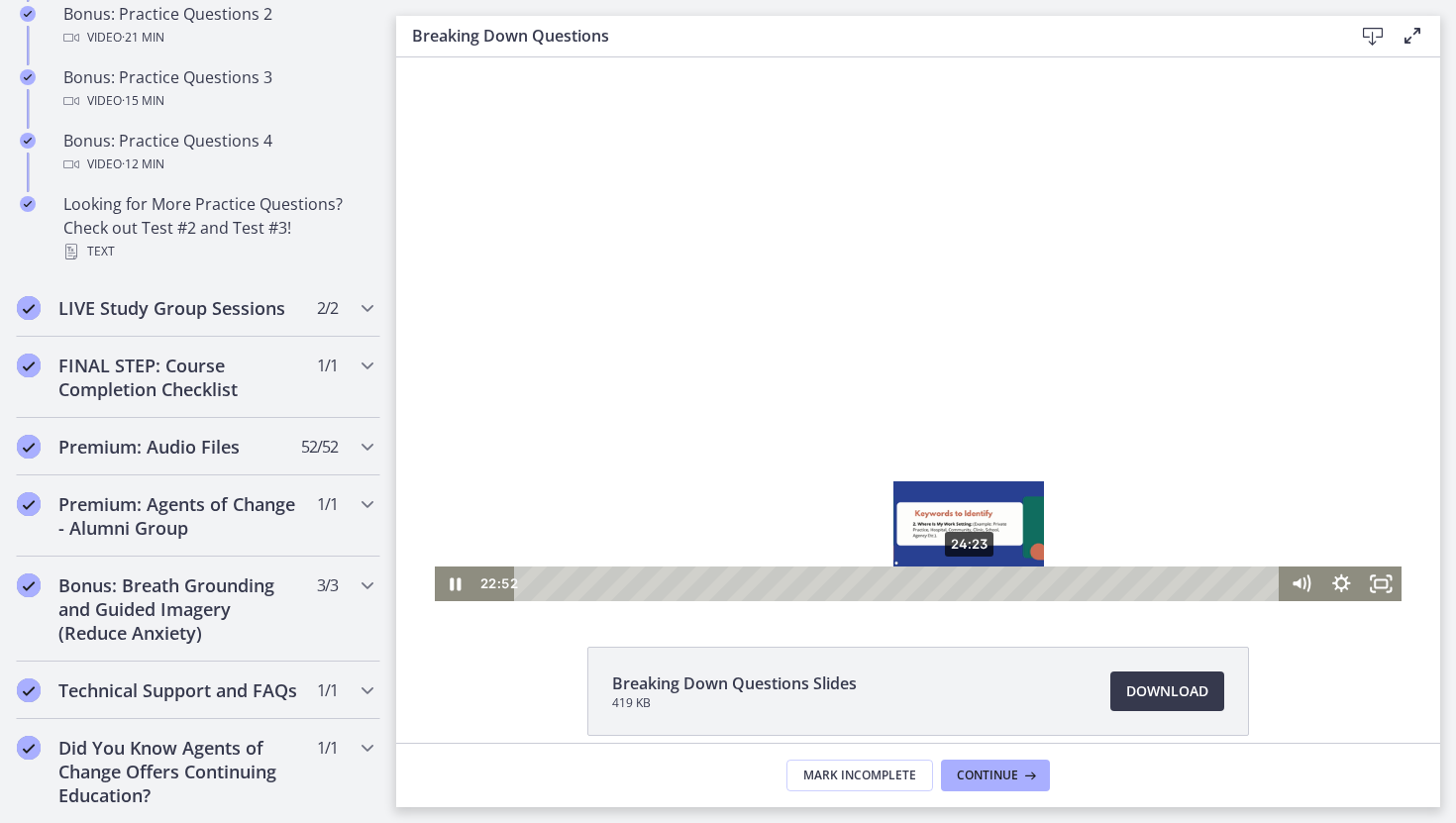 click on "24:23" at bounding box center [899, 583] 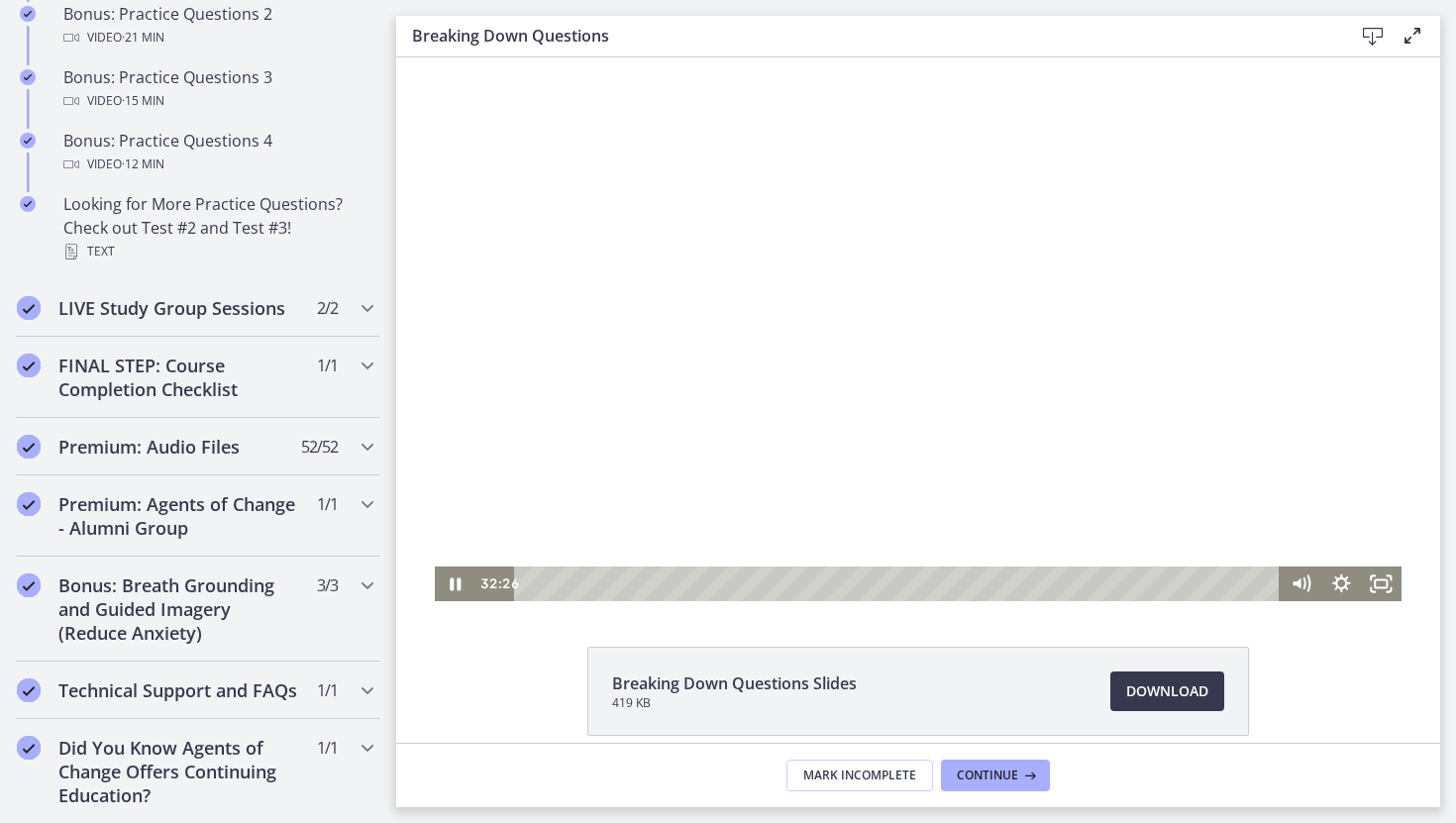 click at bounding box center [918, 329] 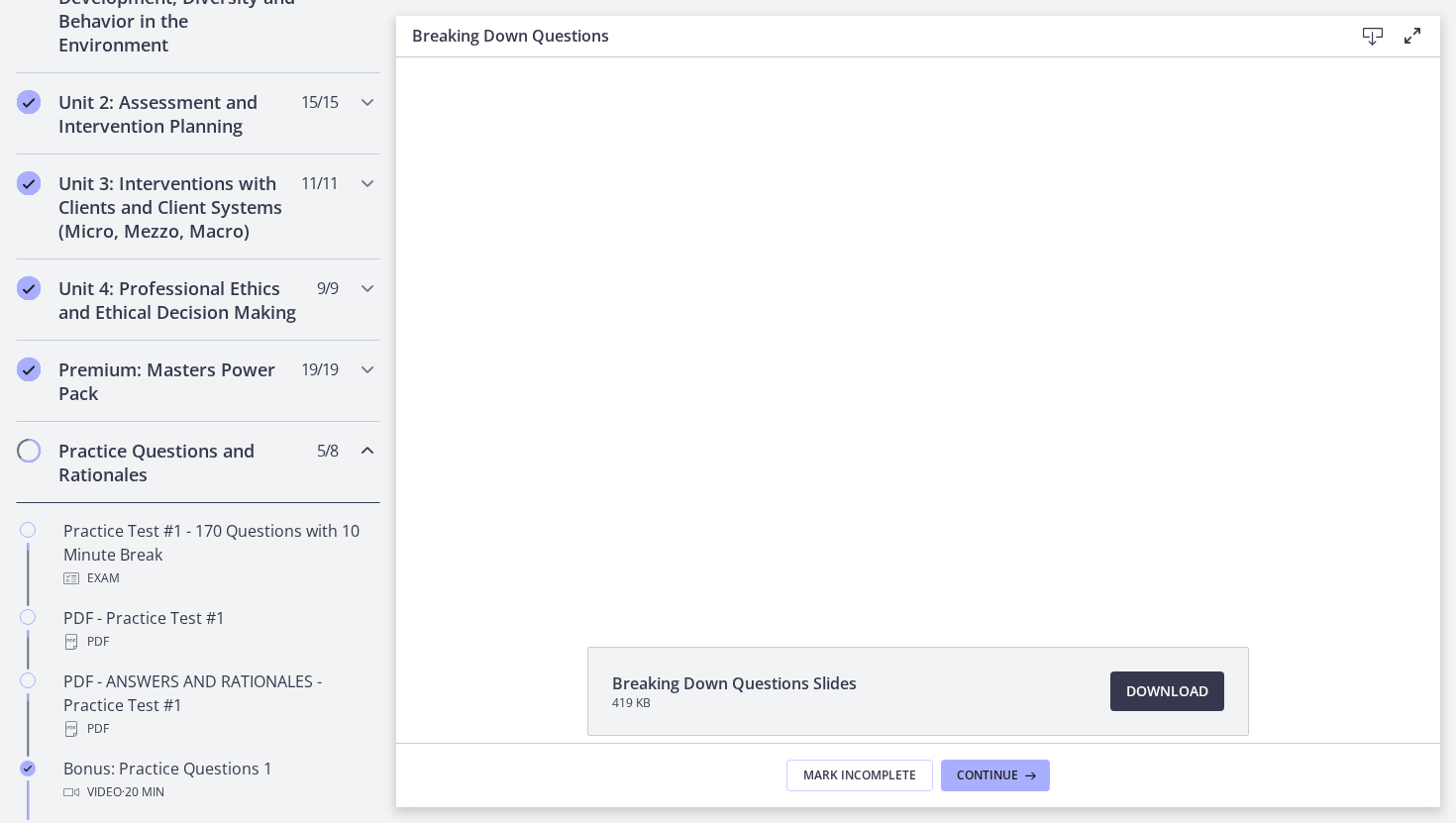 scroll, scrollTop: 747, scrollLeft: 0, axis: vertical 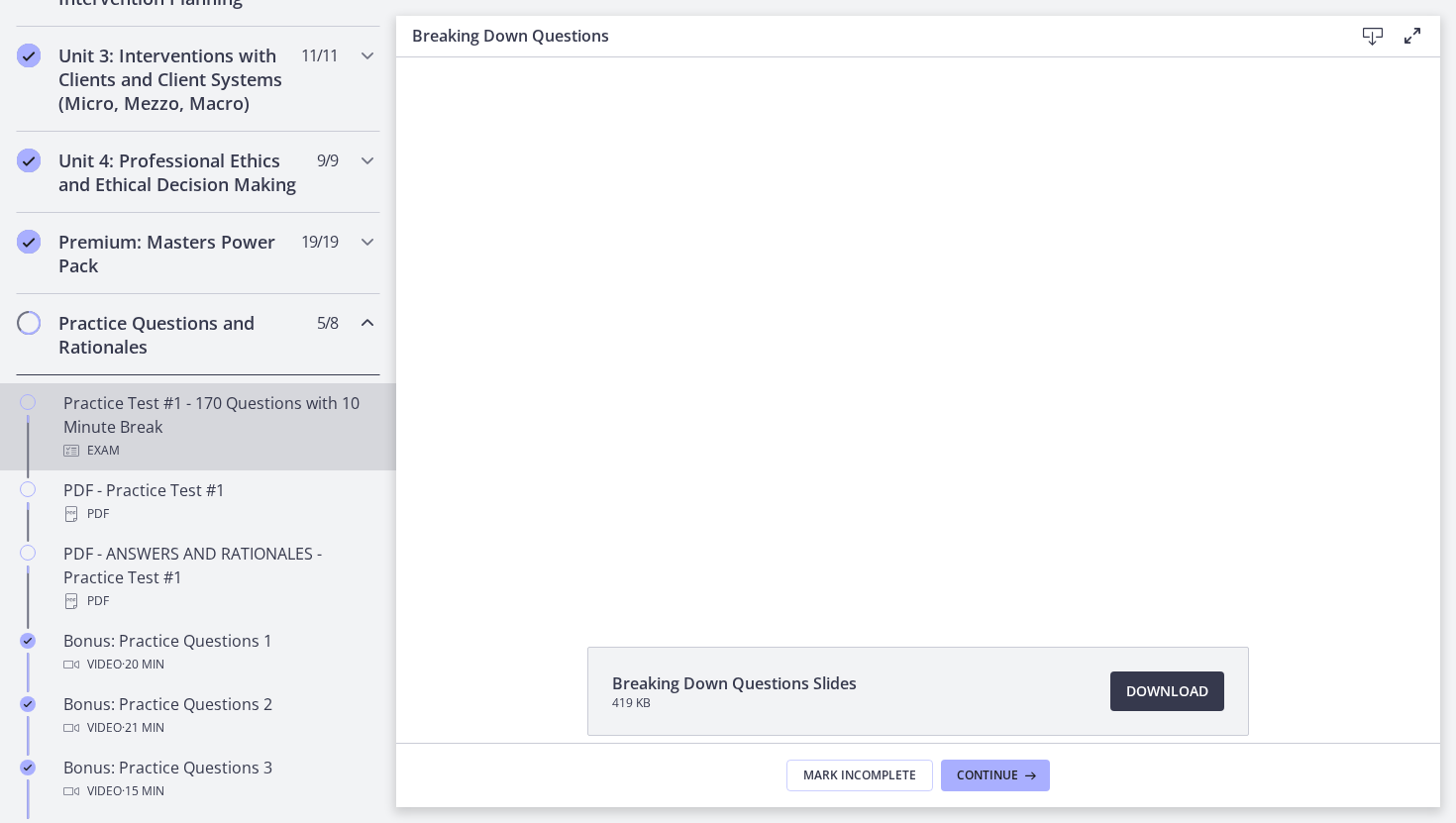 click on "Practice Test #1 - 170 Questions with 10 Minute Break
Exam" at bounding box center [218, 427] 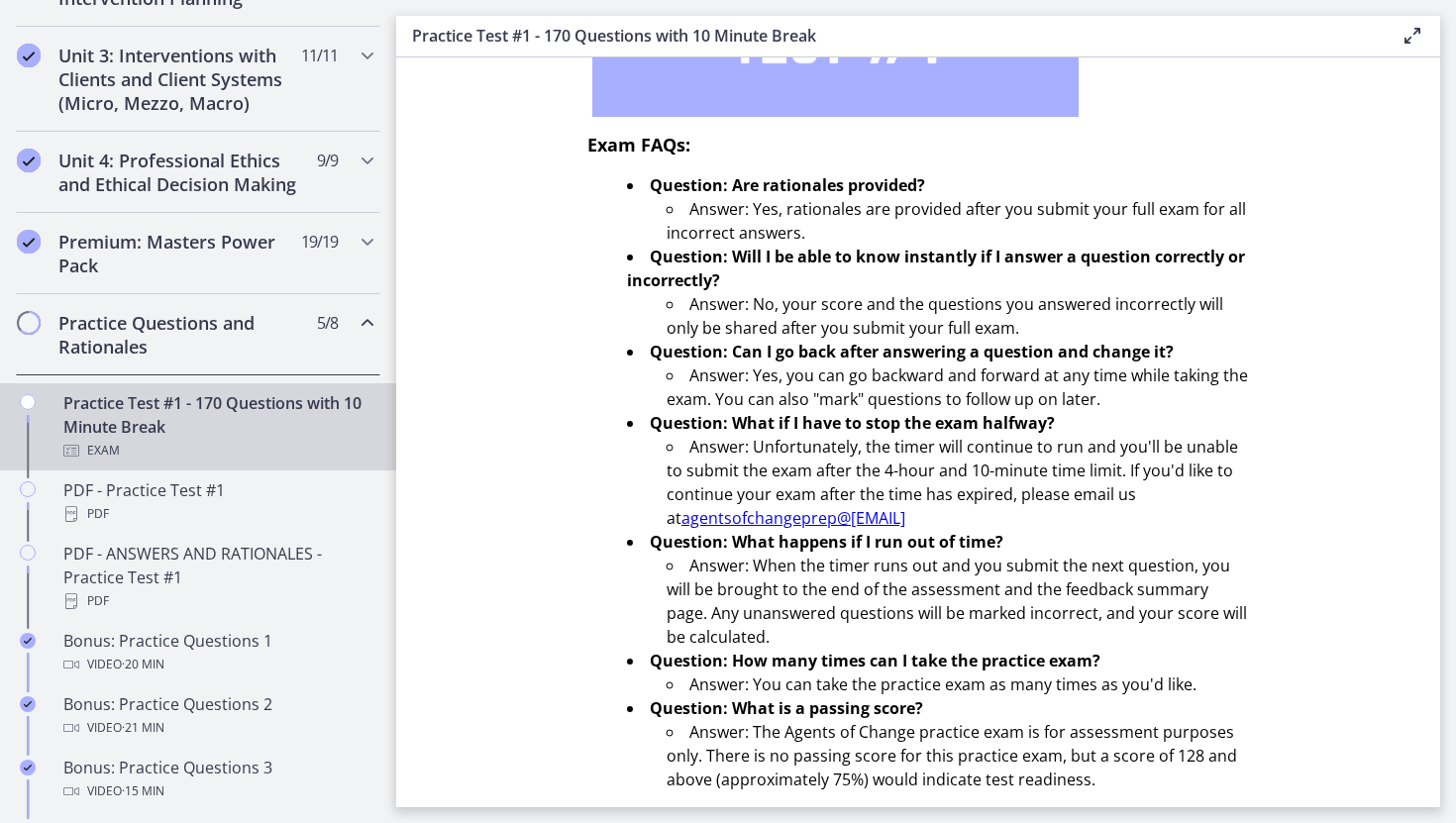 scroll, scrollTop: 580, scrollLeft: 0, axis: vertical 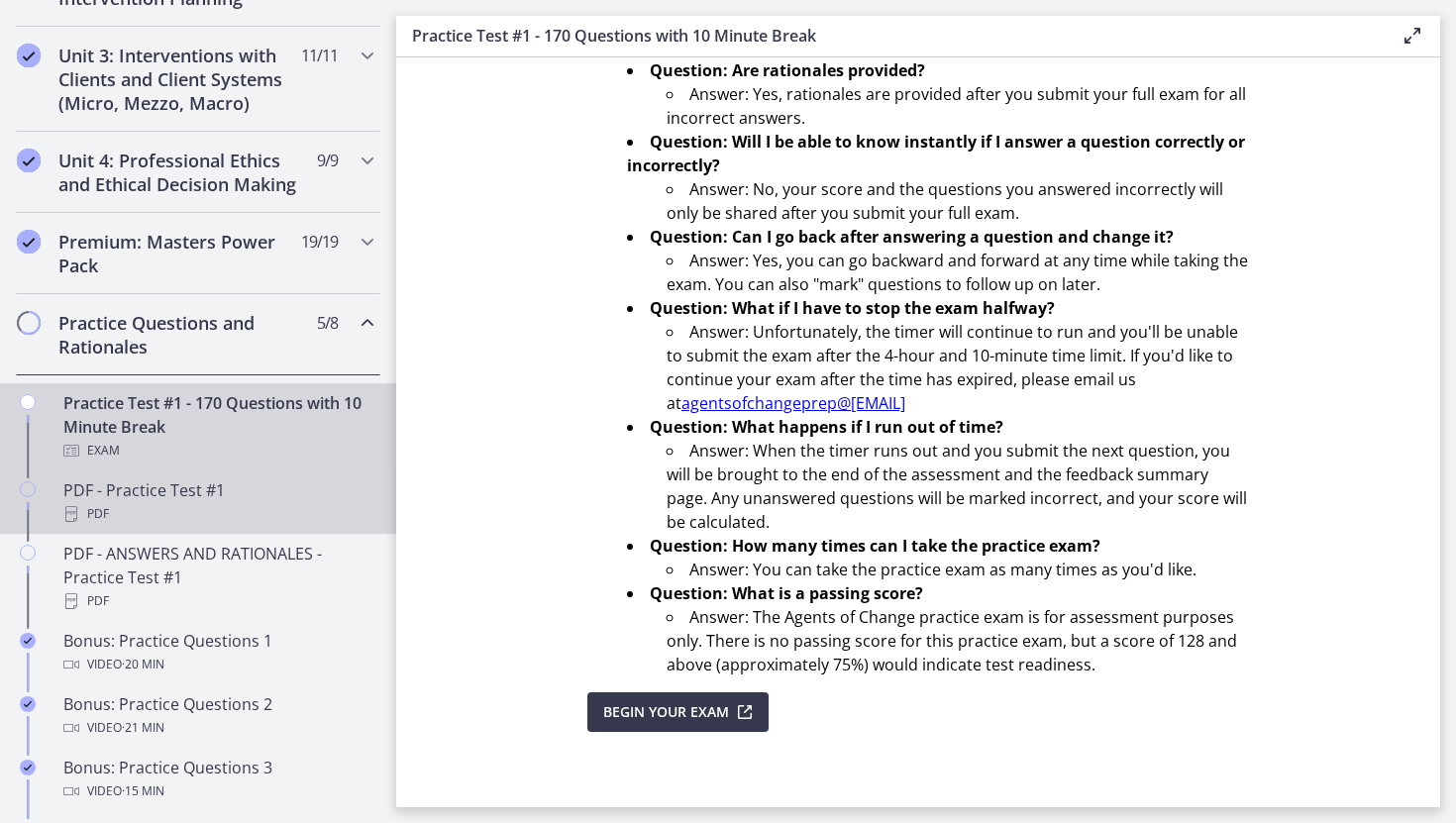 click on "PDF" at bounding box center (218, 514) 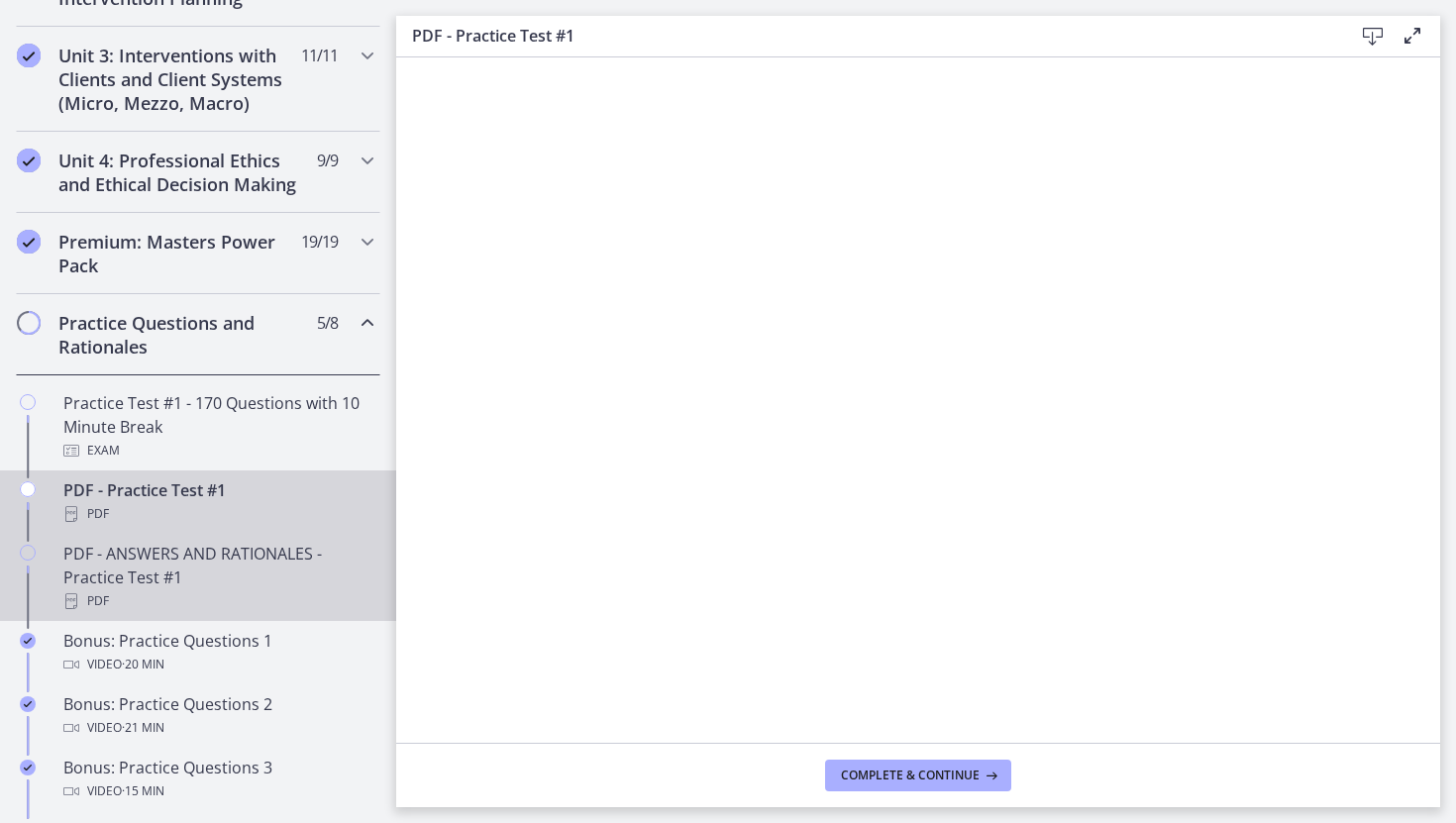 click on "PDF - ANSWERS AND RATIONALES - Practice Test #1
PDF" at bounding box center [218, 577] 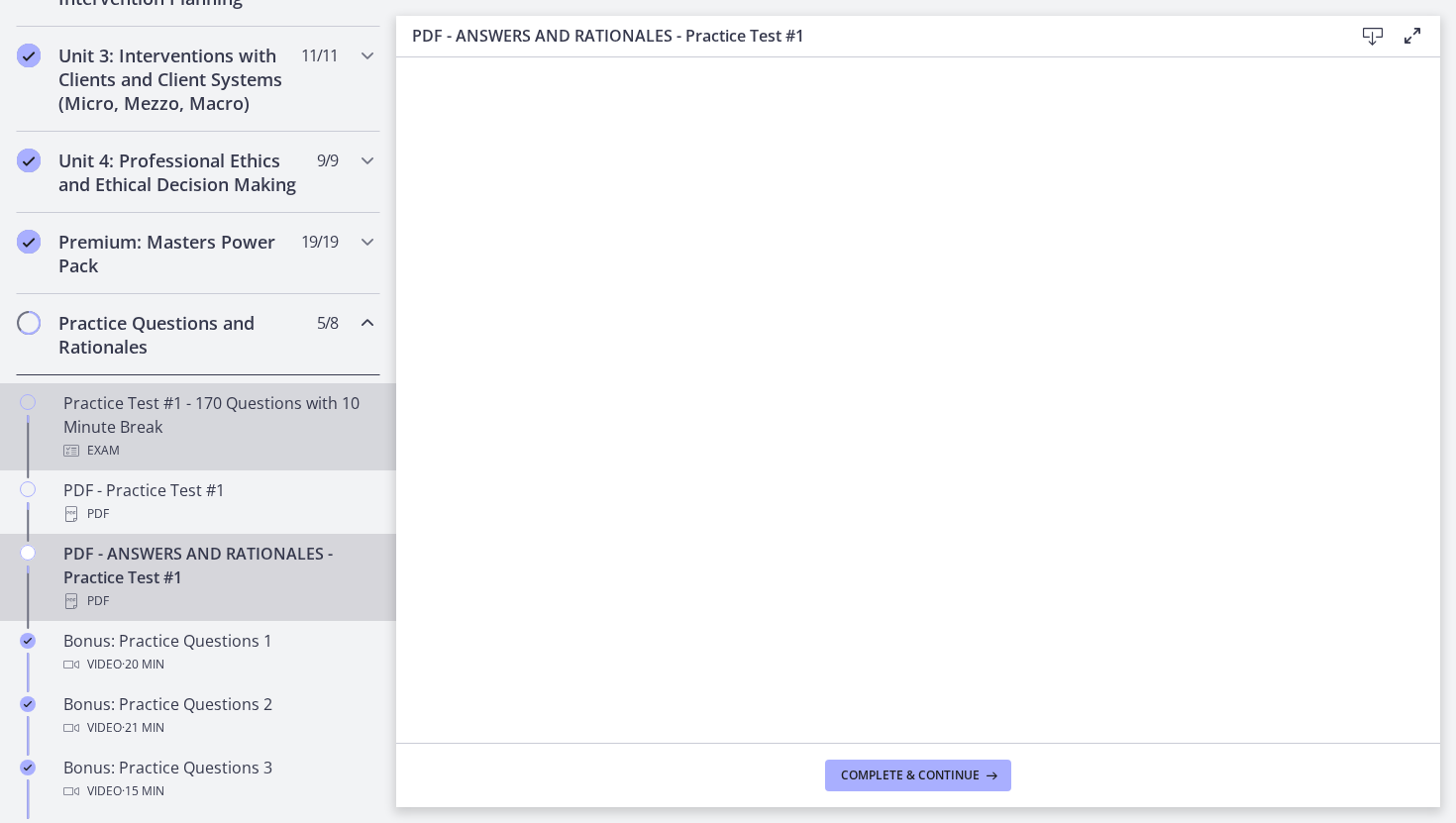 click on "Practice Test #1 - 170 Questions with 10 Minute Break
Exam" at bounding box center [198, 427] 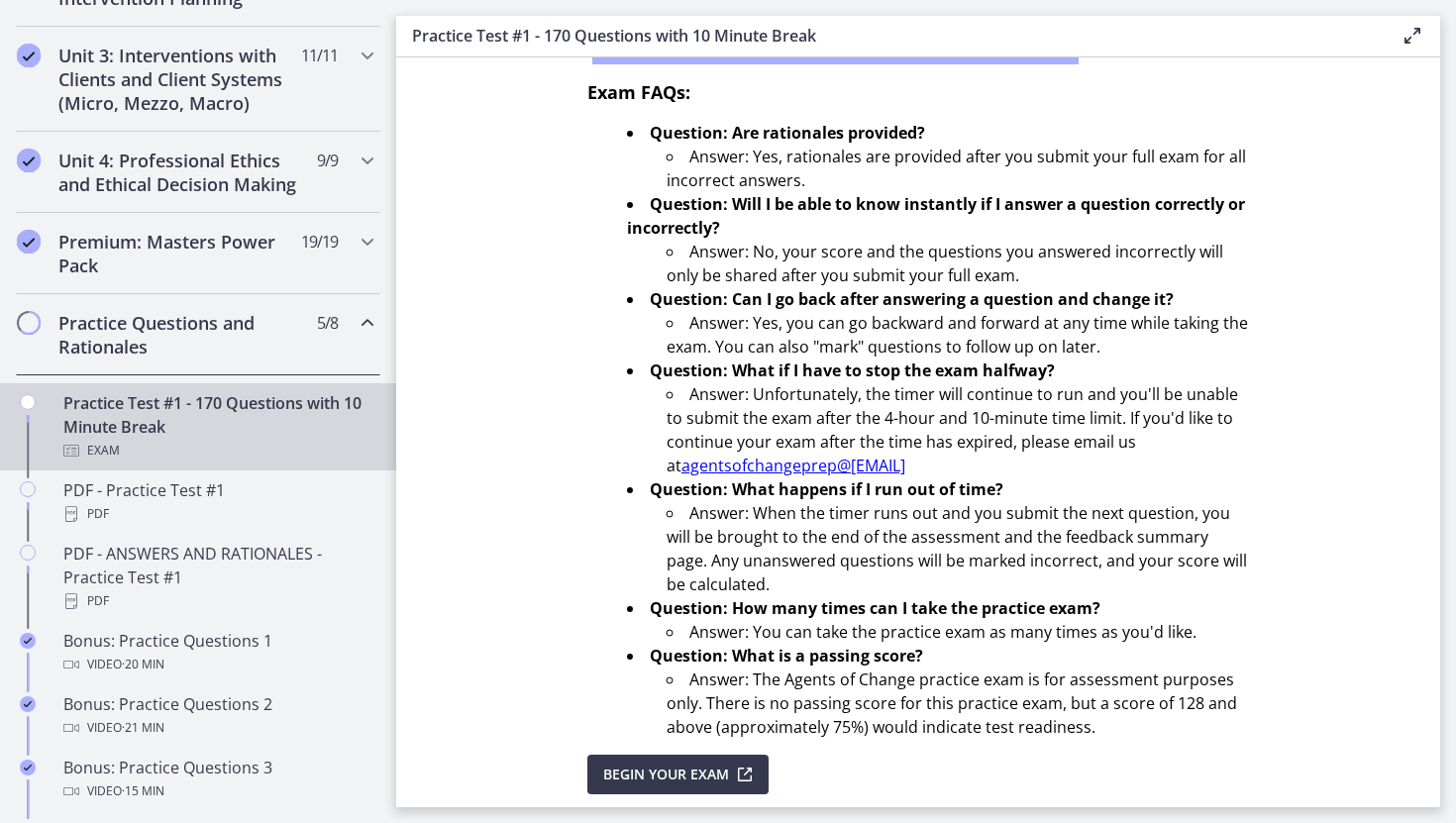 scroll, scrollTop: 543, scrollLeft: 0, axis: vertical 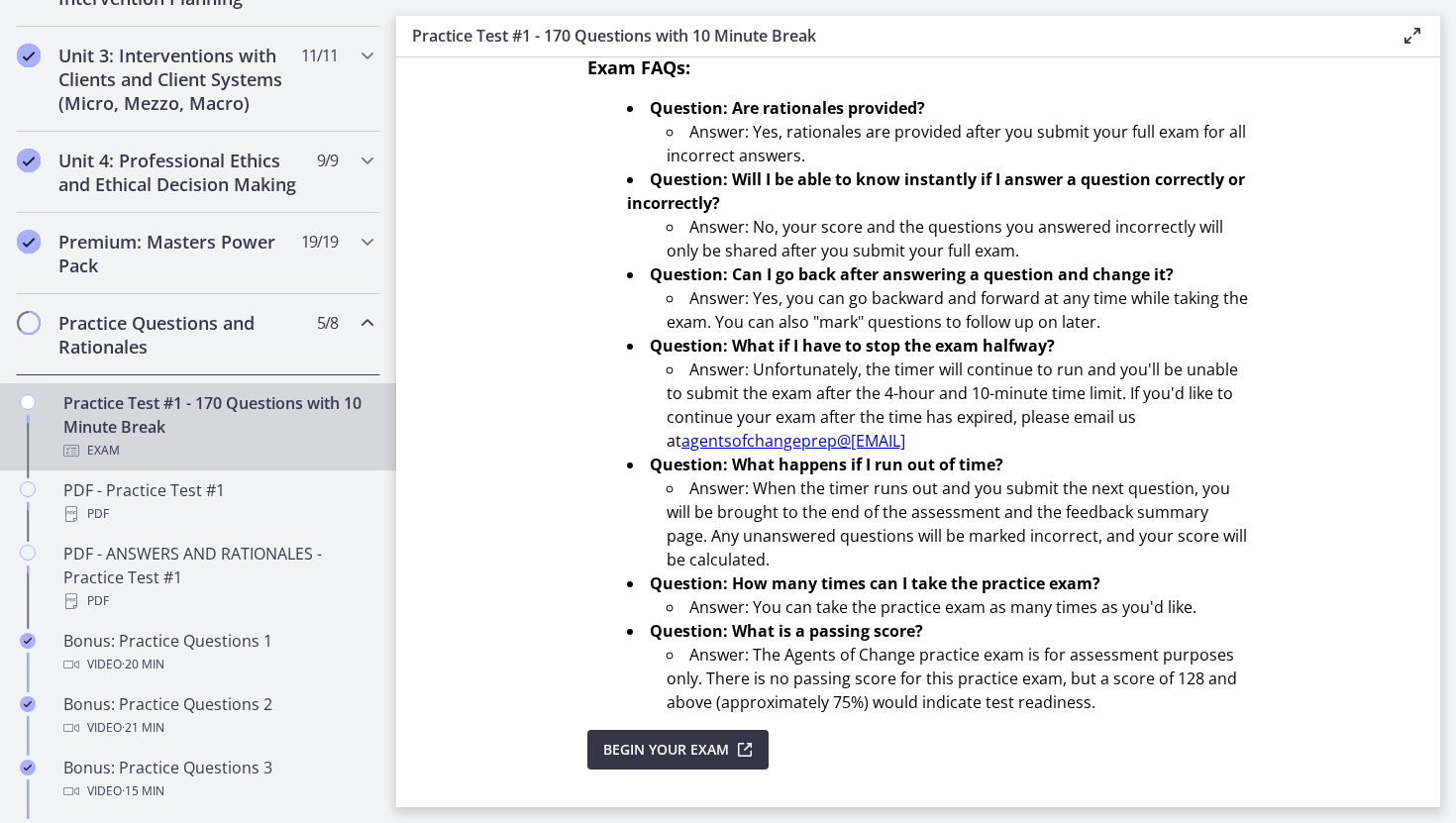 click on "Begin Your Exam" at bounding box center (666, 750) 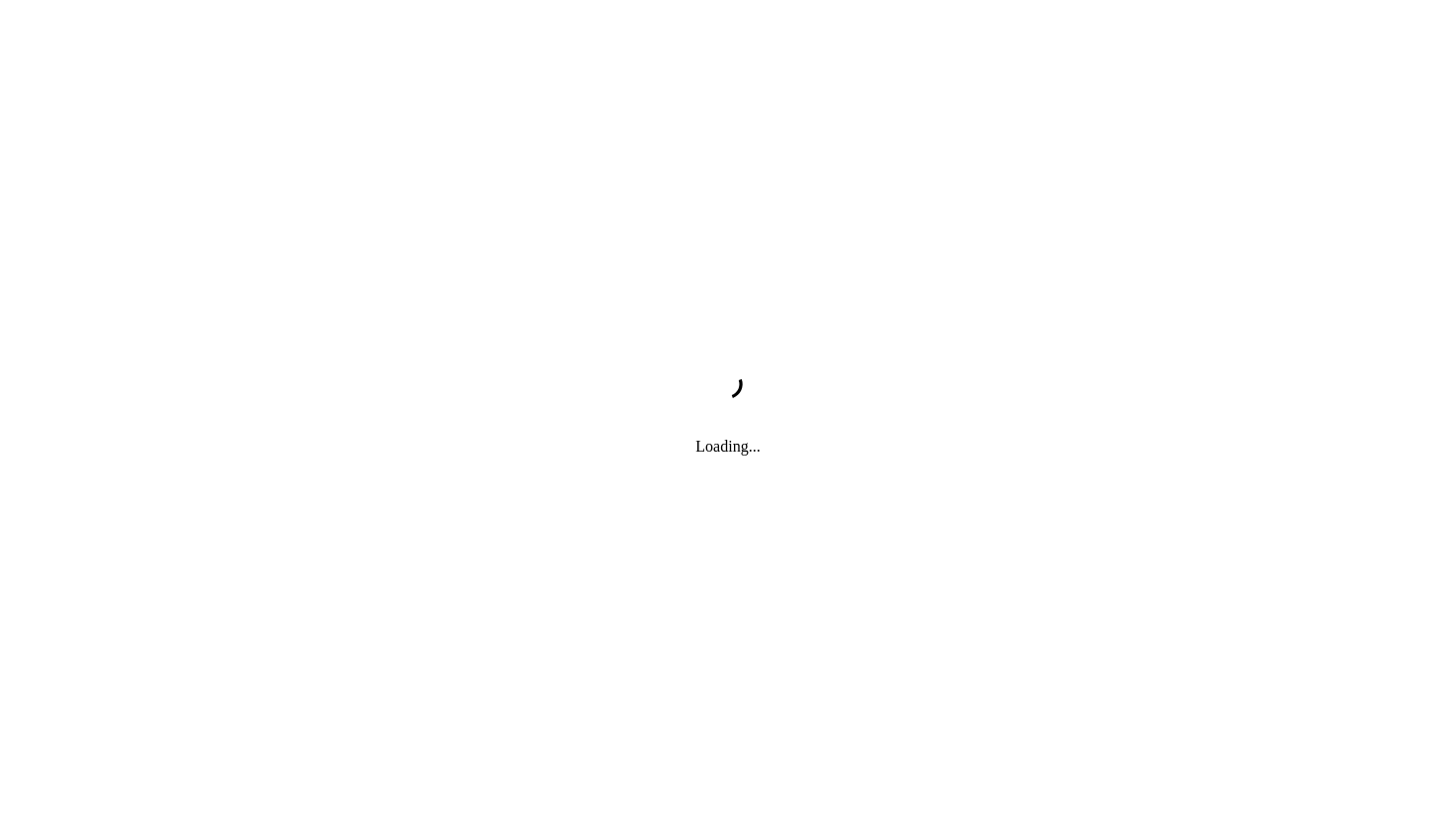 scroll, scrollTop: 0, scrollLeft: 0, axis: both 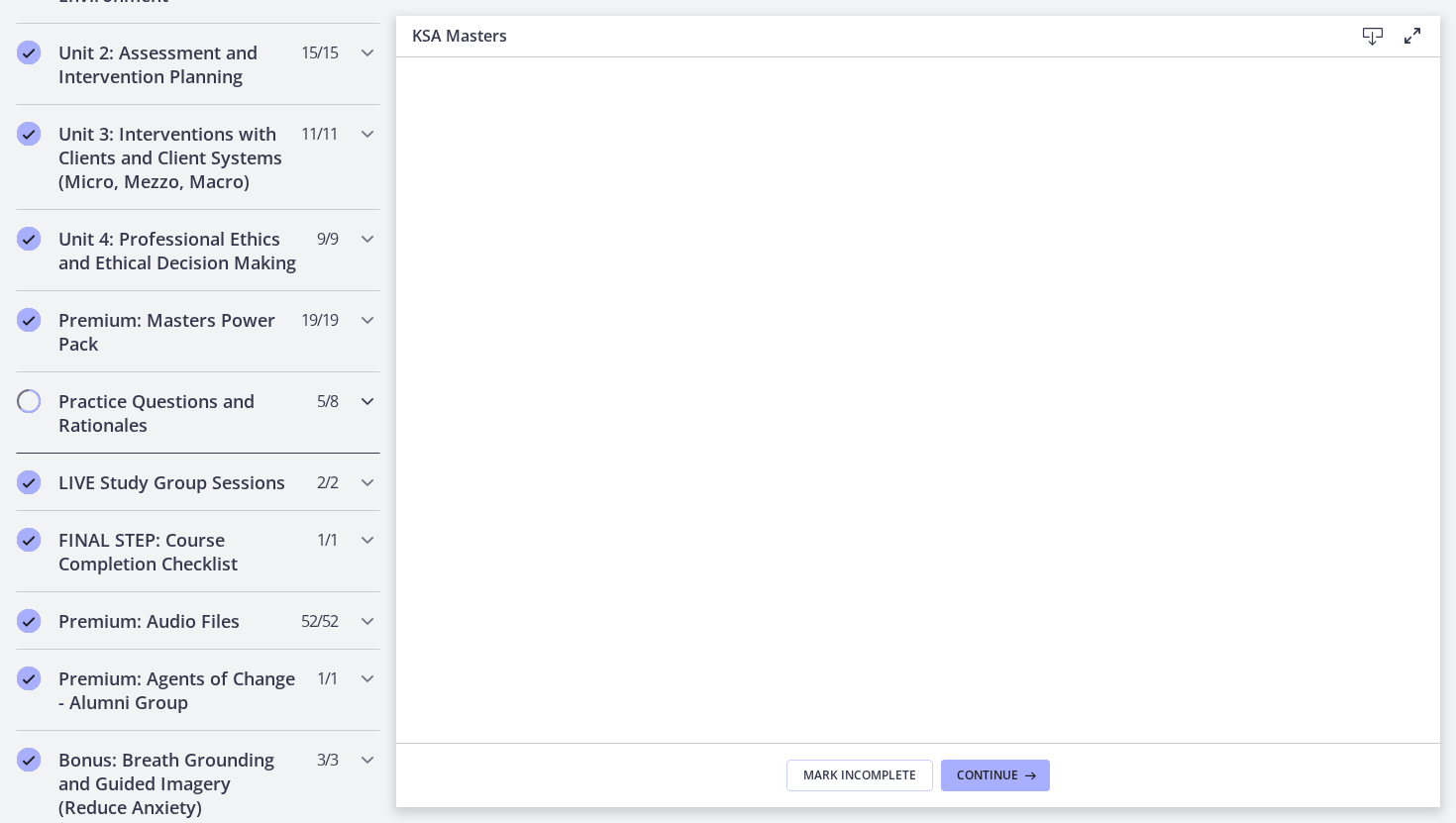 click on "Practice Questions and Rationales
5  /  8
Completed" at bounding box center (198, 413) 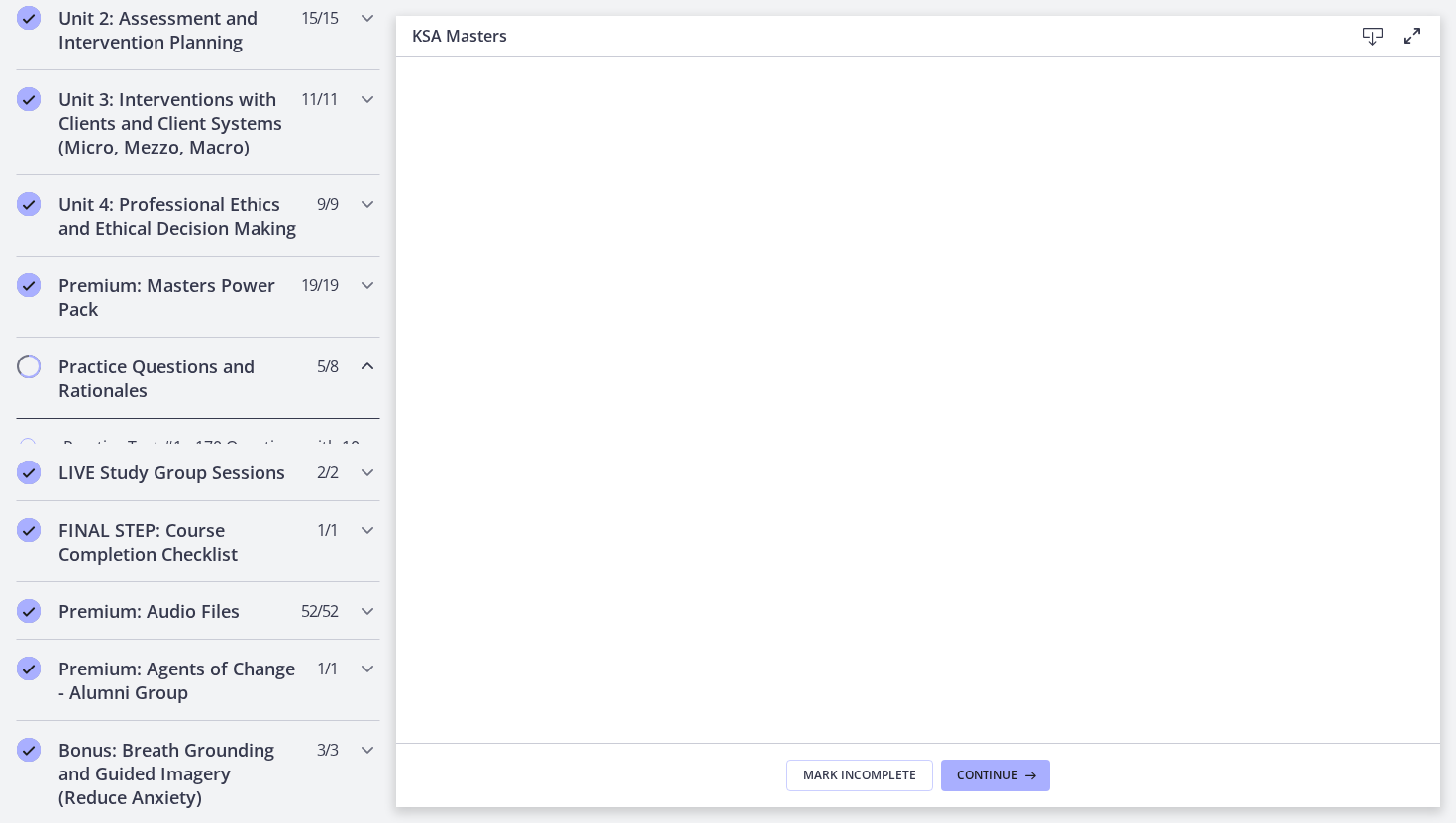 scroll, scrollTop: 669, scrollLeft: 0, axis: vertical 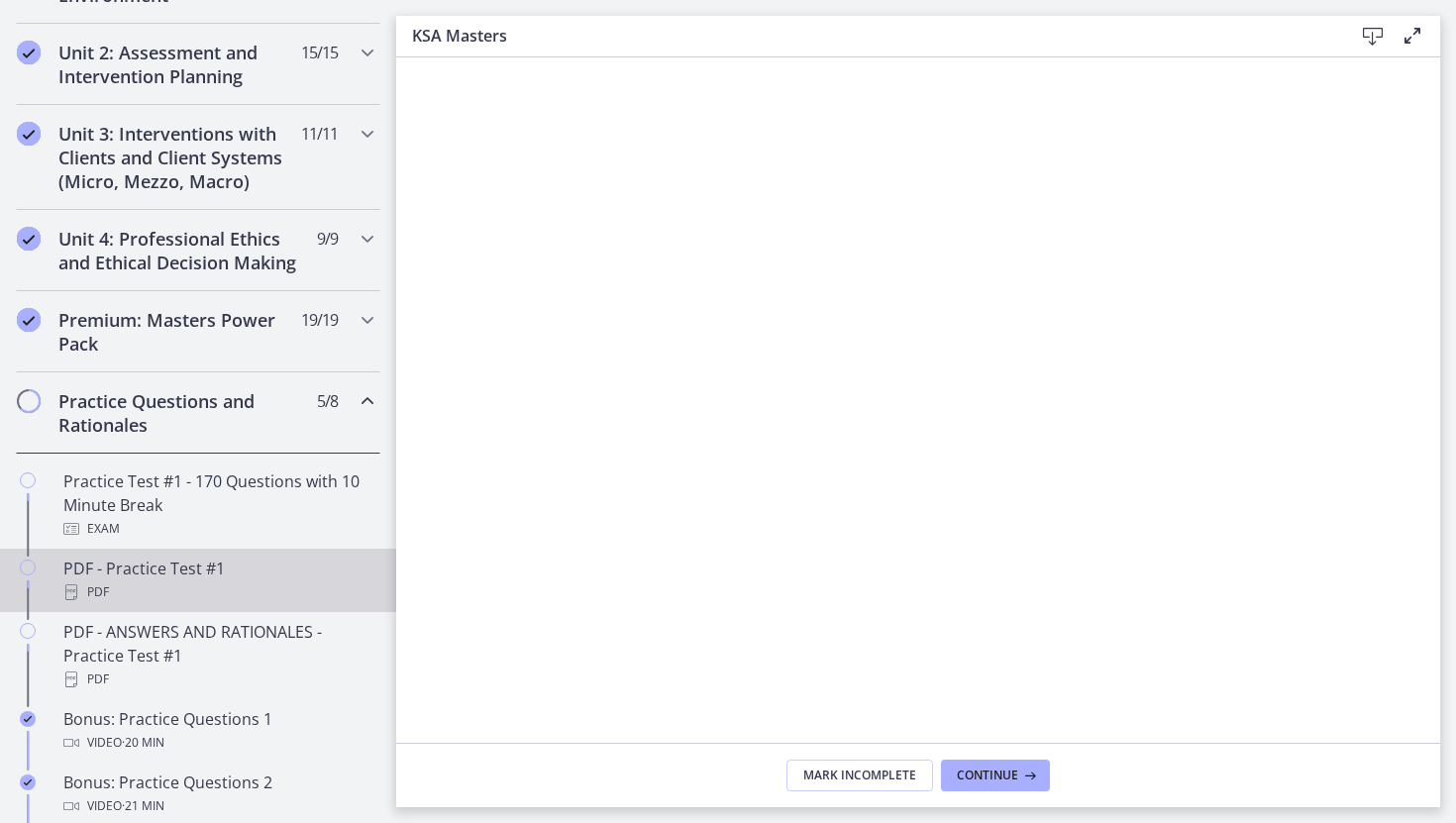 click on "PDF - Practice Test #1
PDF" at bounding box center (218, 580) 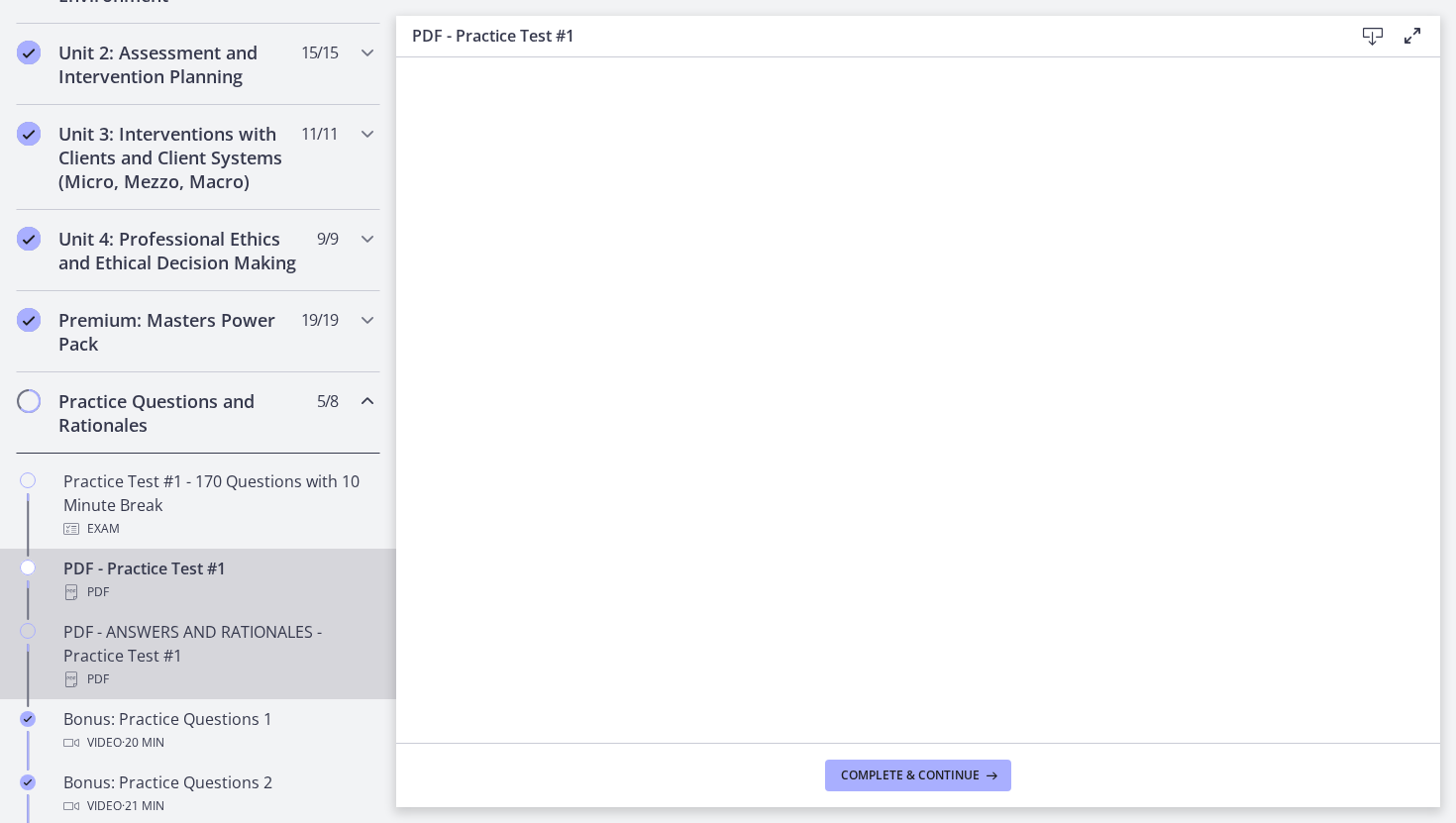 click on "PDF" at bounding box center (218, 679) 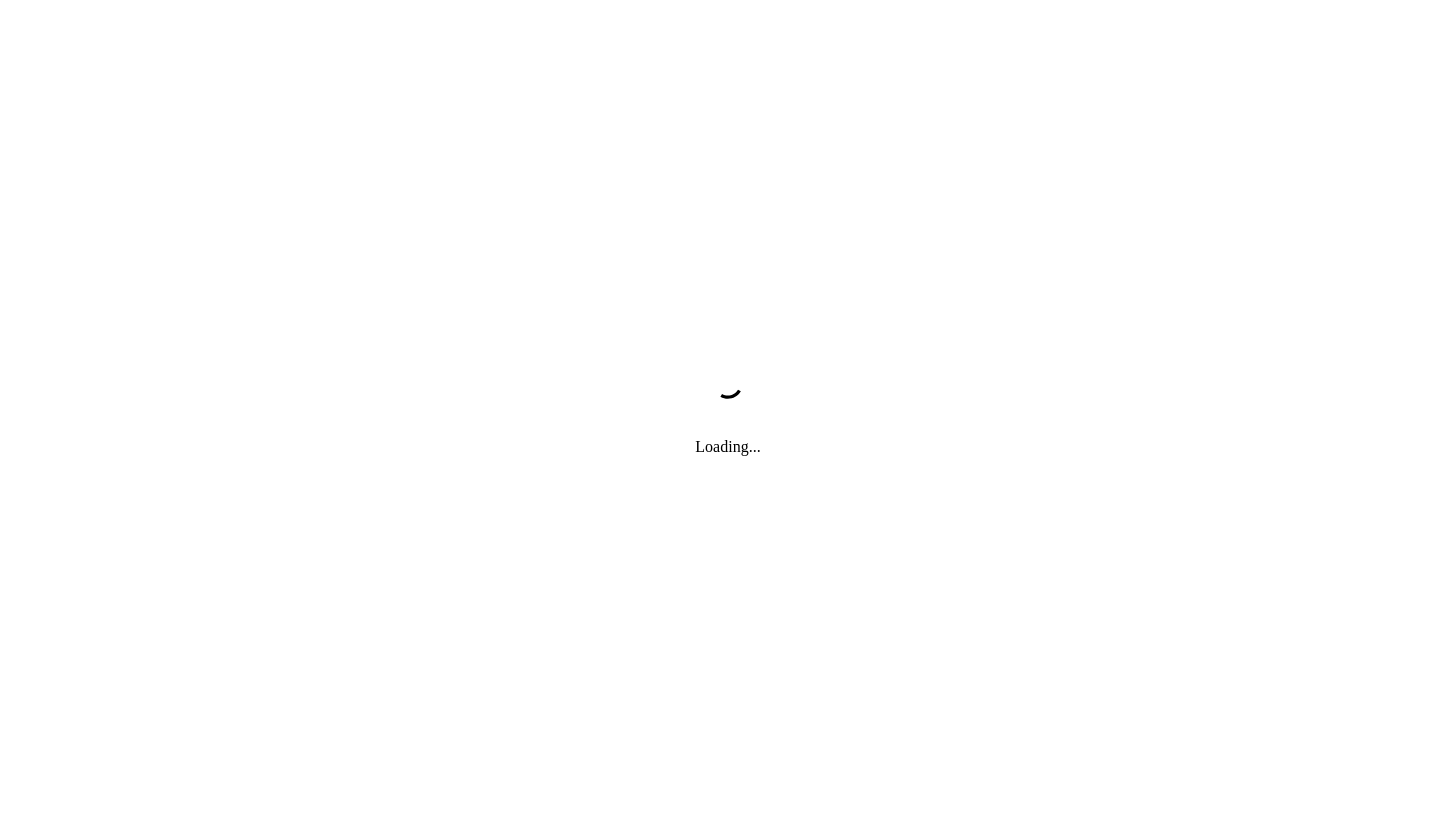 scroll, scrollTop: 0, scrollLeft: 0, axis: both 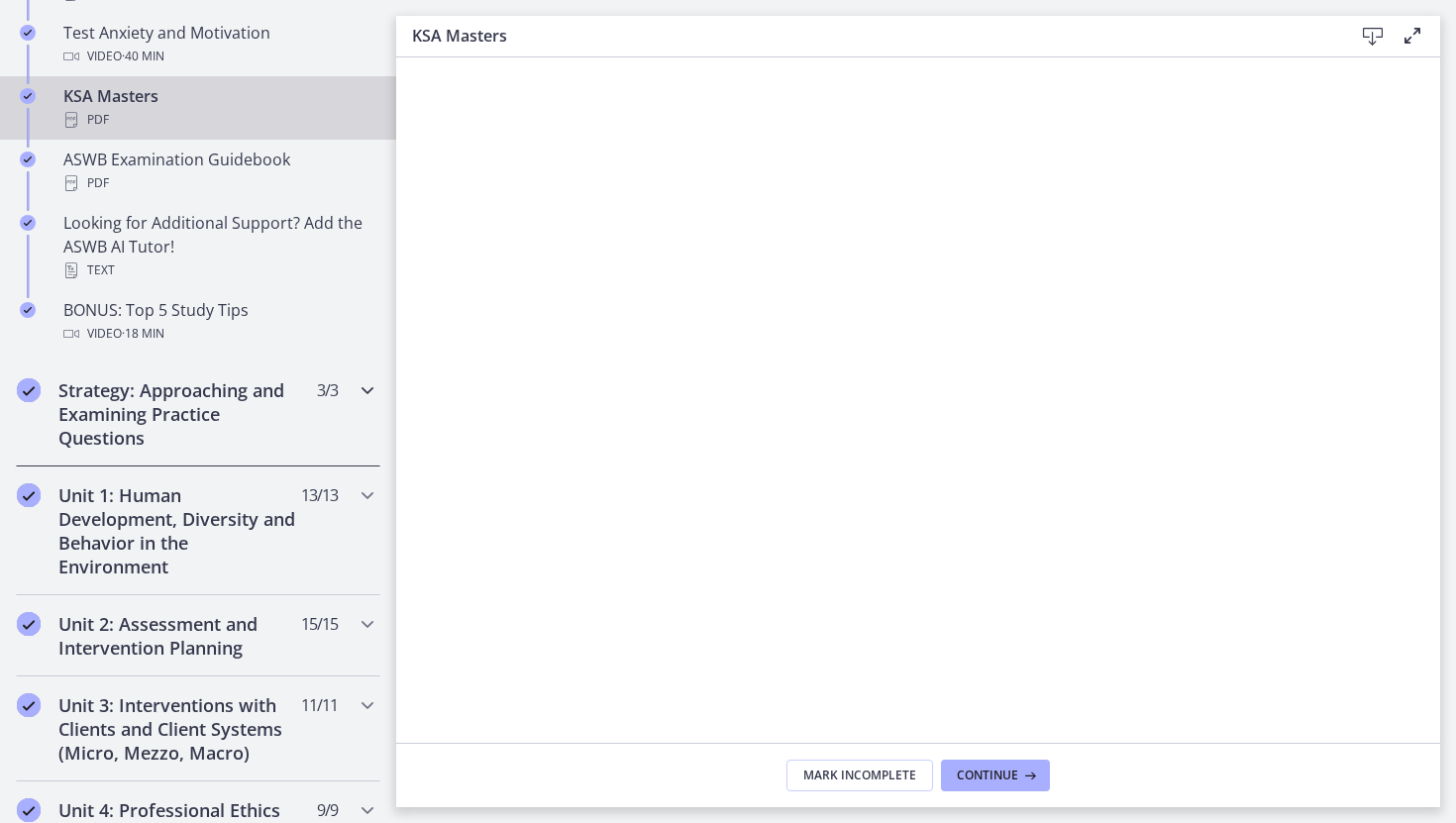 click on "Strategy: Approaching and Examining Practice Questions" at bounding box center (179, 414) 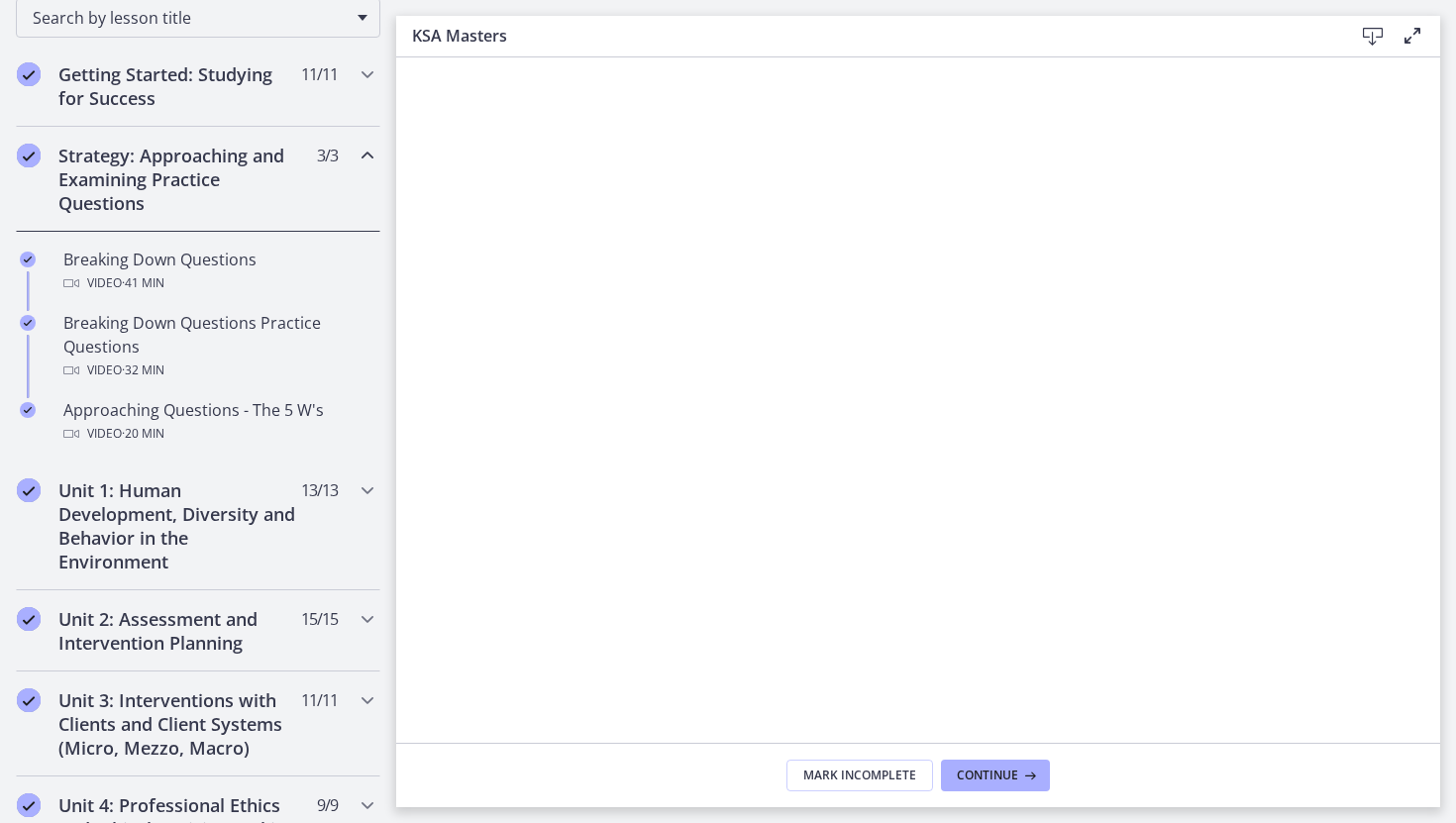 scroll, scrollTop: 290, scrollLeft: 0, axis: vertical 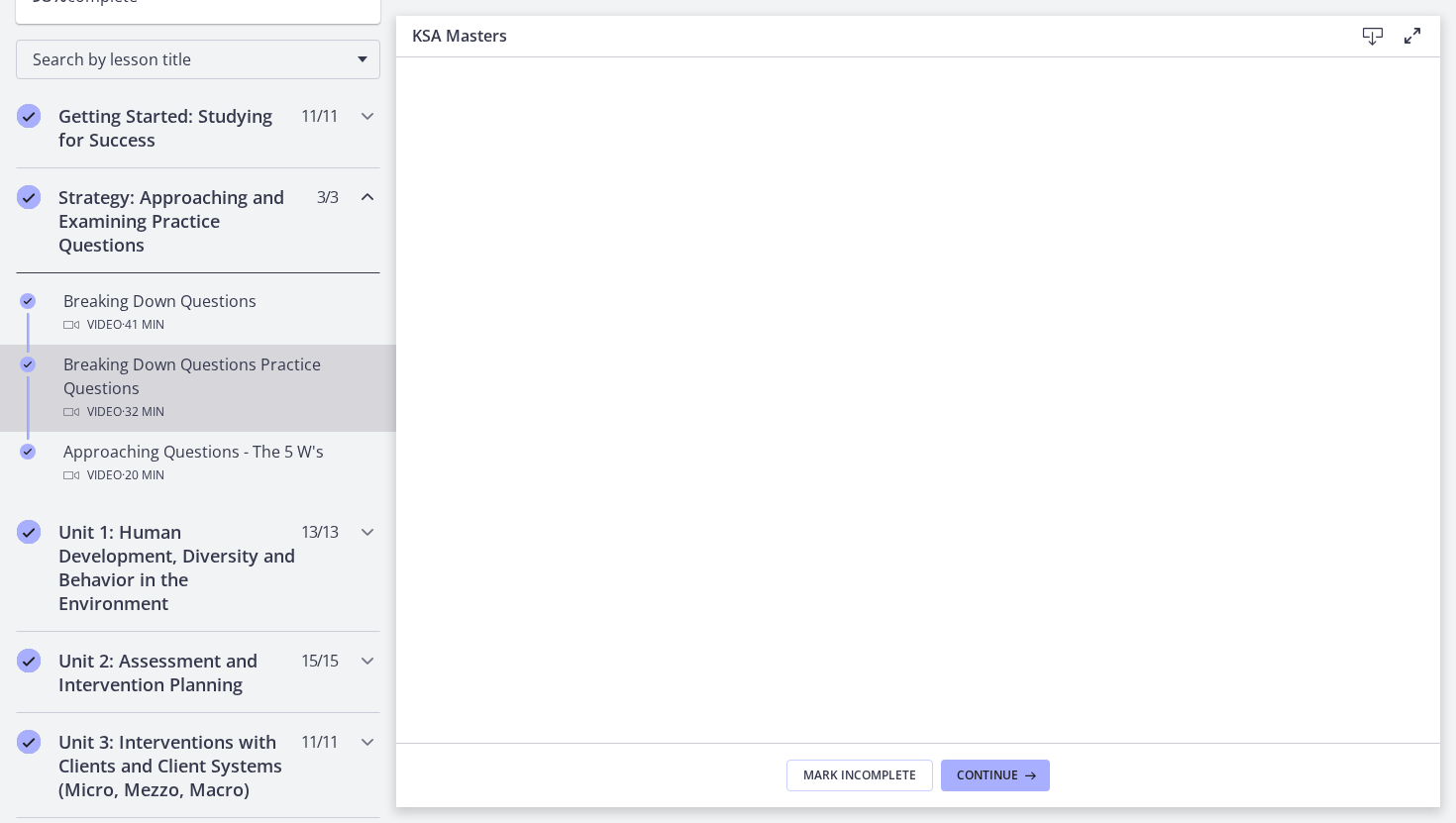 click on "Breaking Down Questions Practice Questions
Video
·  32 min" at bounding box center (218, 388) 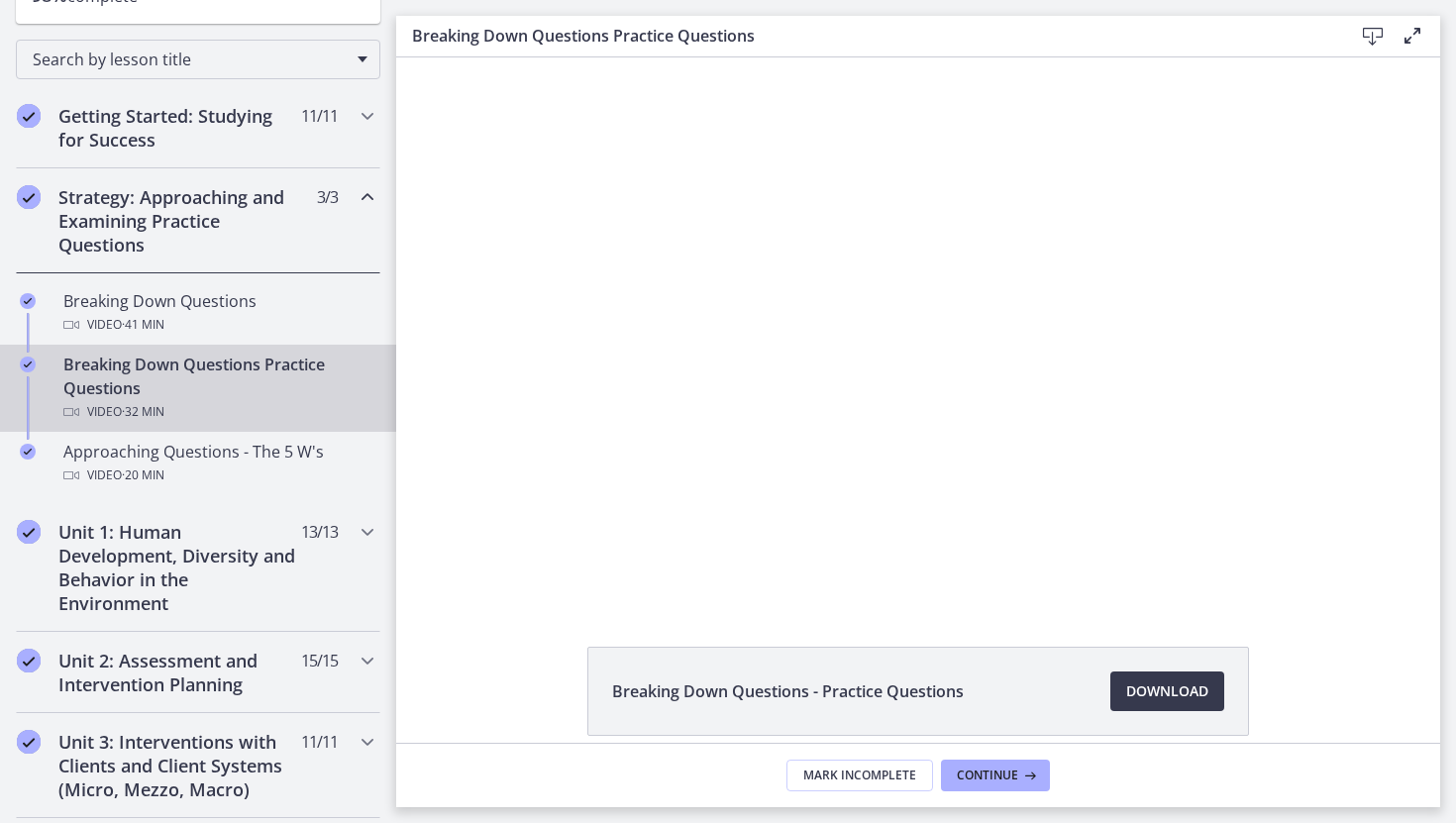 scroll, scrollTop: 0, scrollLeft: 0, axis: both 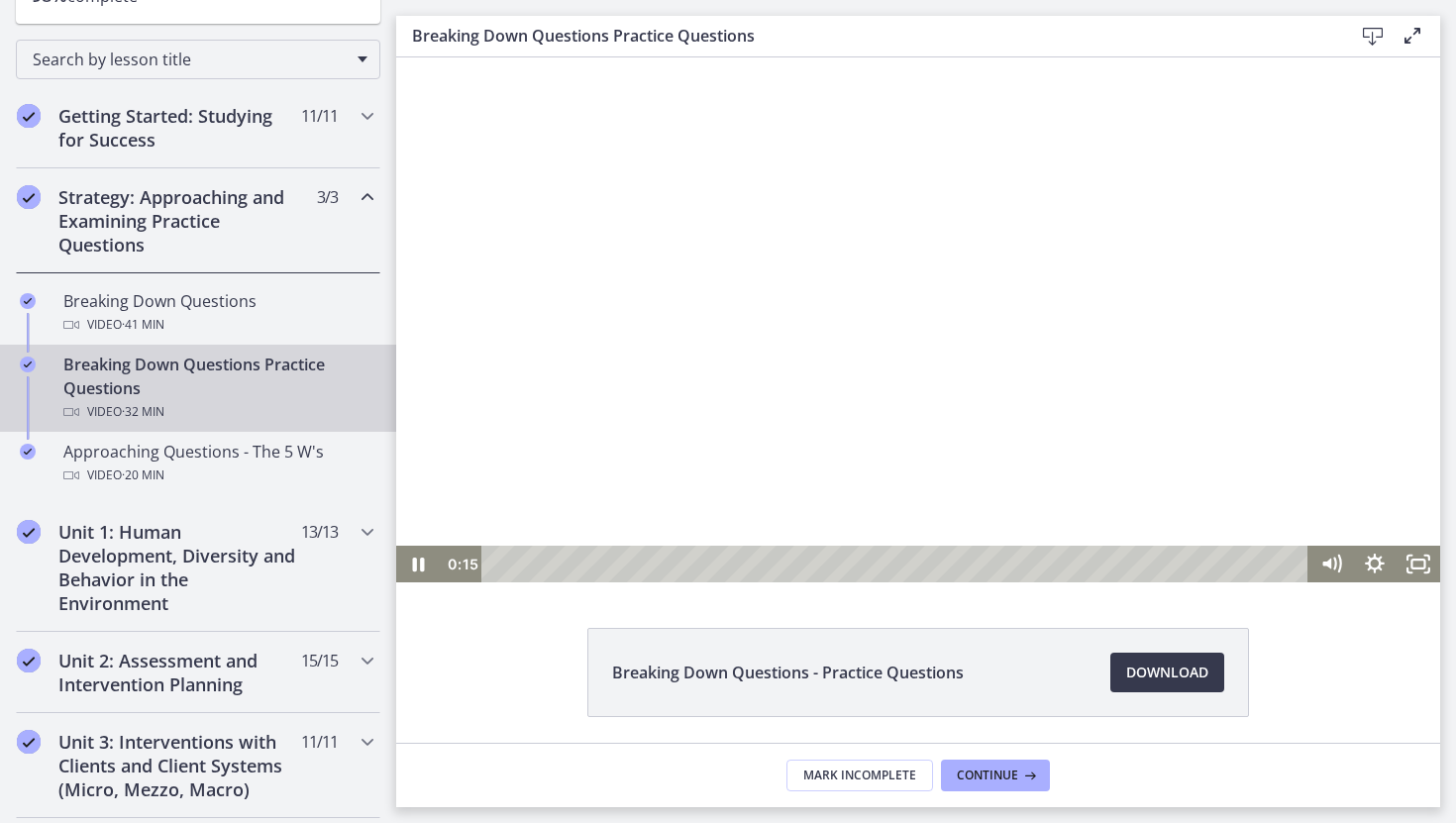click at bounding box center [918, 320] 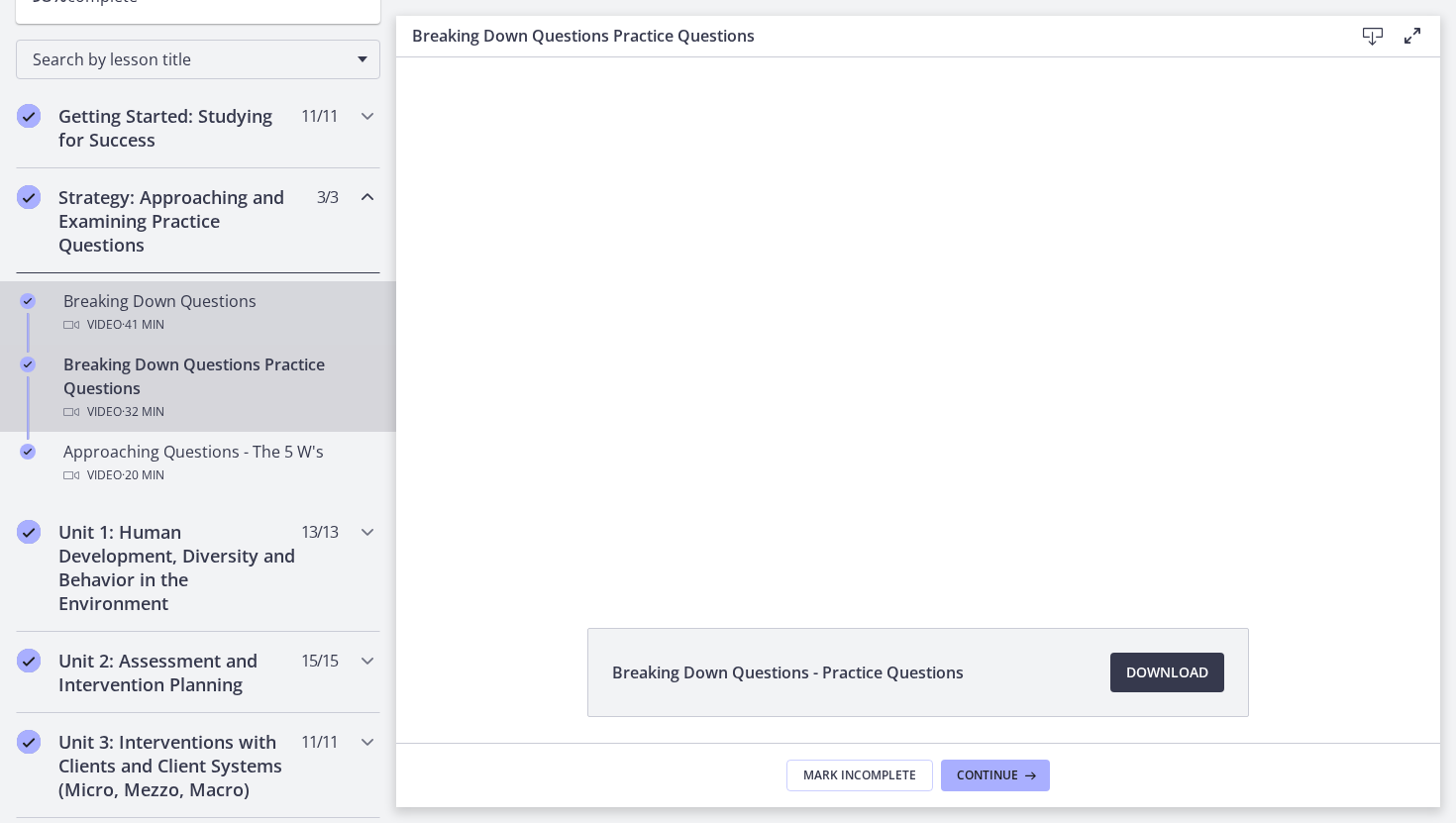 click on "Breaking Down Questions
Video
·  41 min" at bounding box center (198, 313) 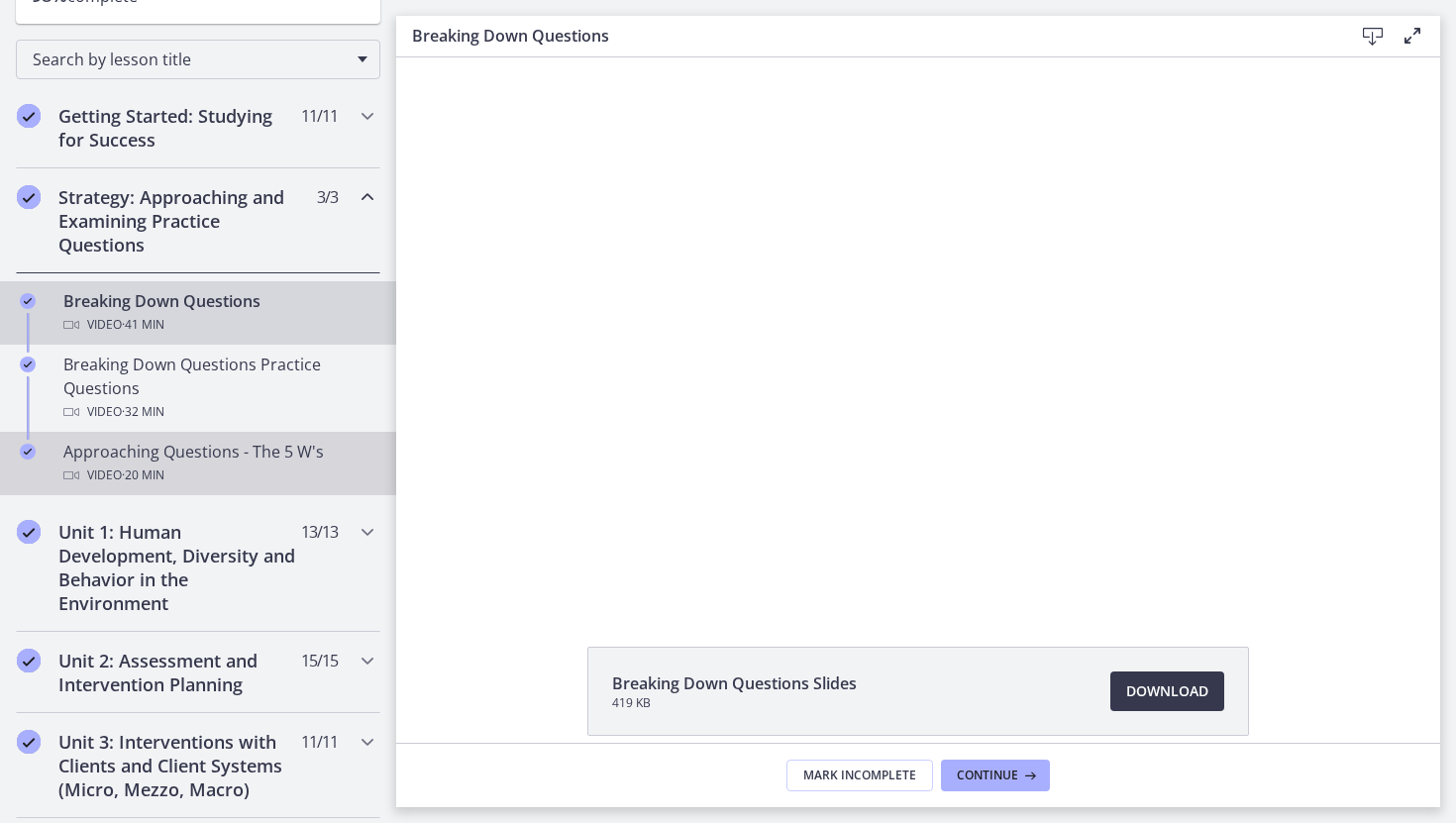 scroll, scrollTop: 0, scrollLeft: 0, axis: both 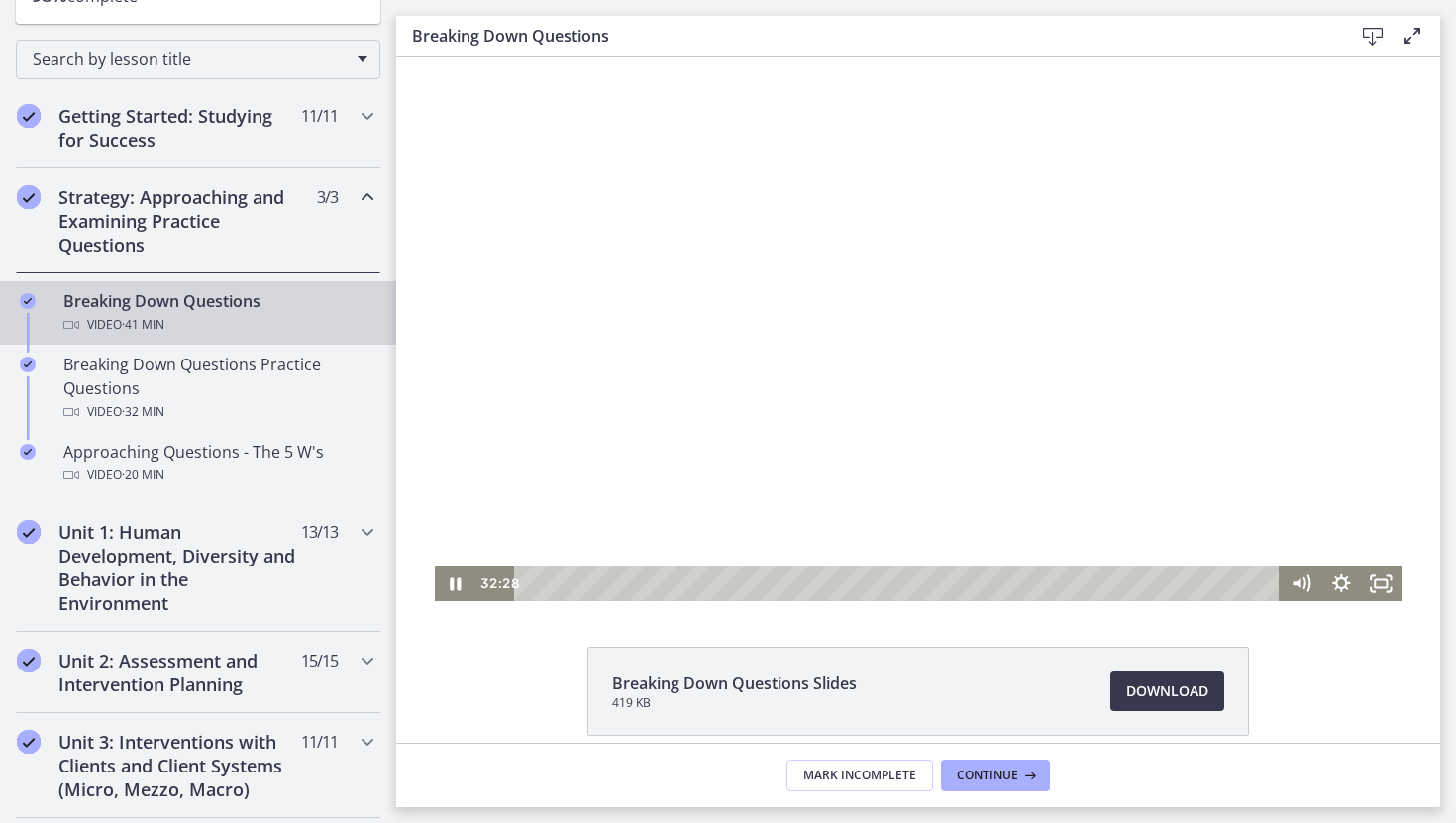 click at bounding box center (918, 329) 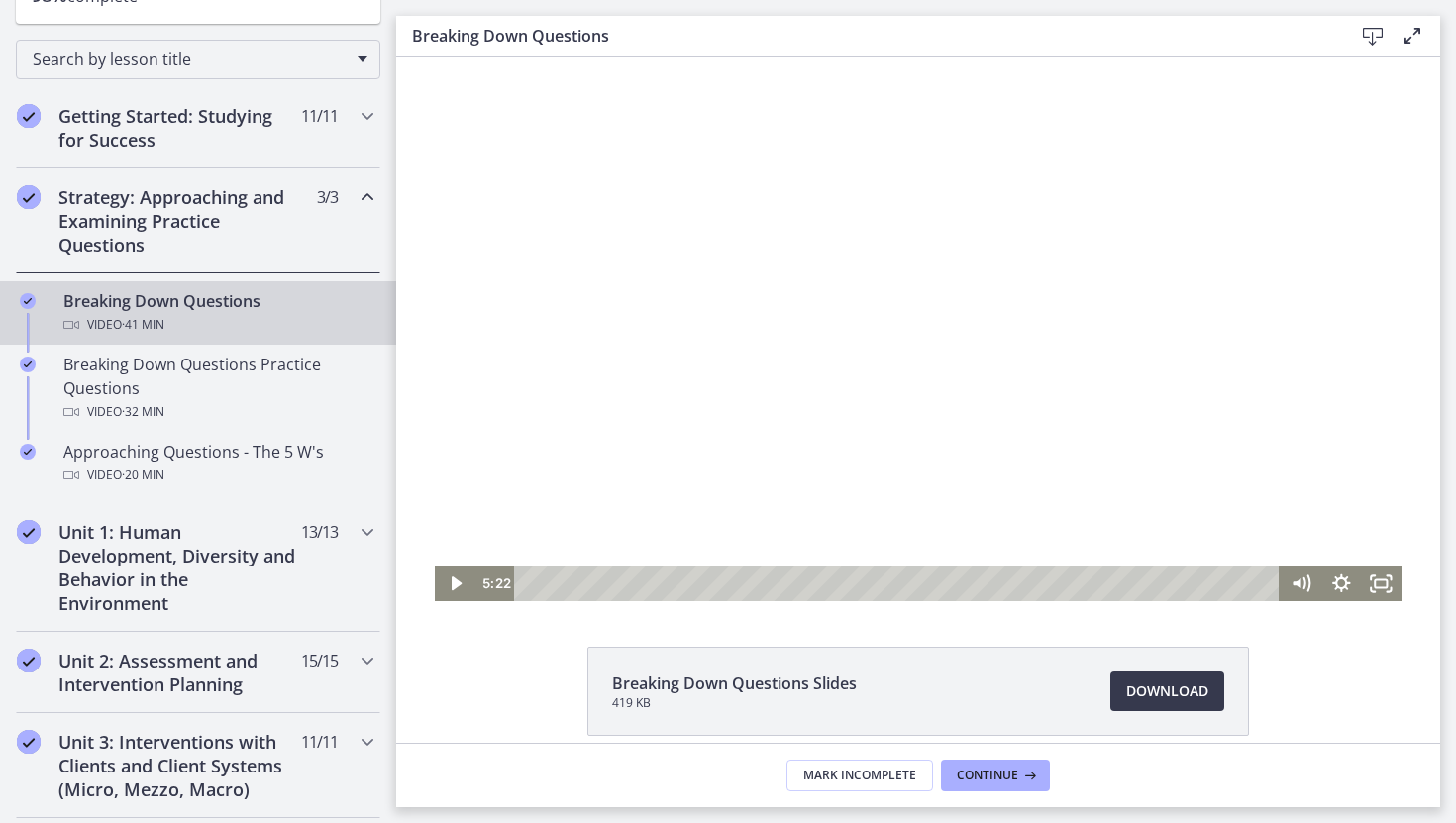click at bounding box center (899, 583) 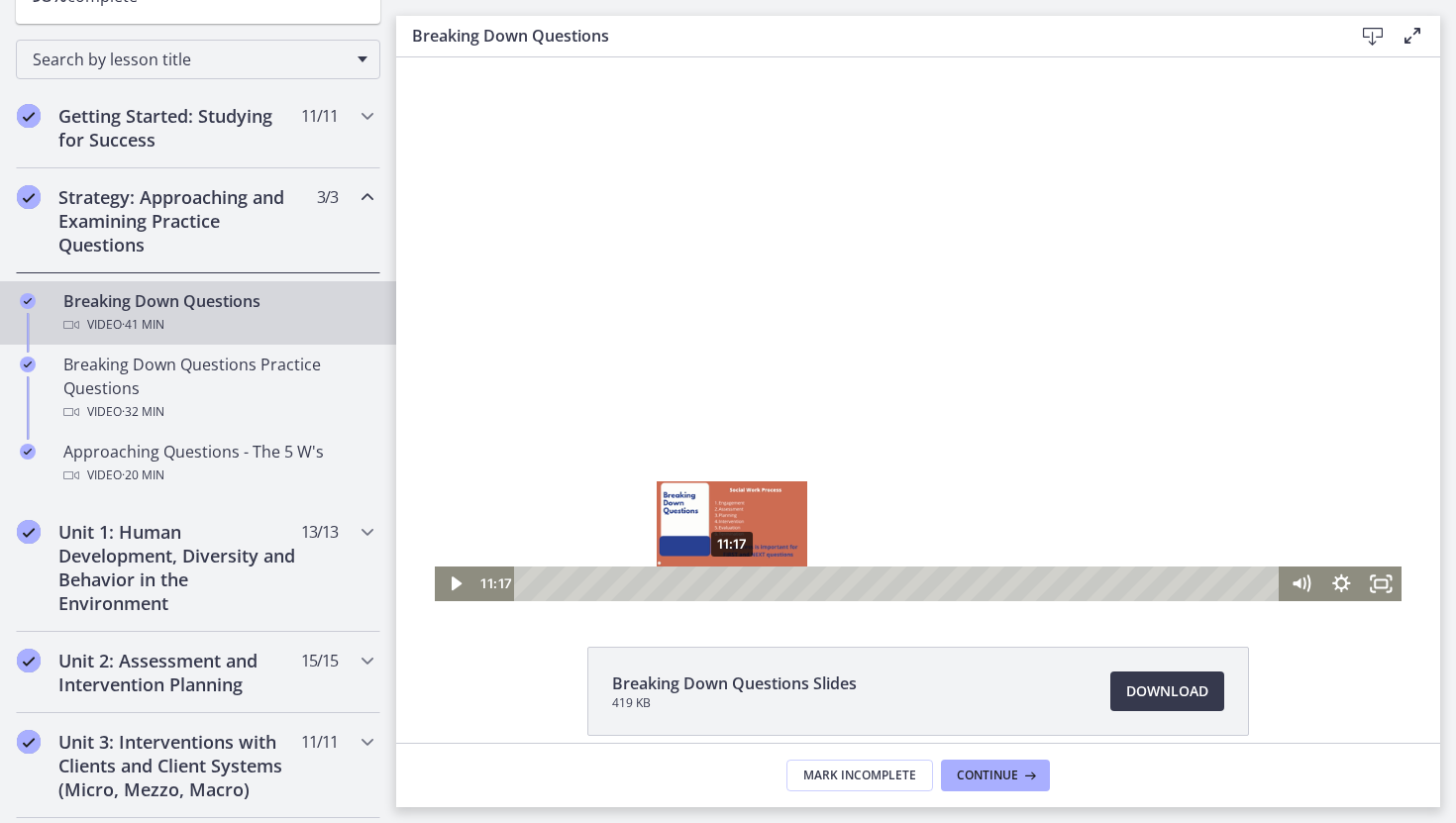 click on "11:17" at bounding box center [899, 583] 